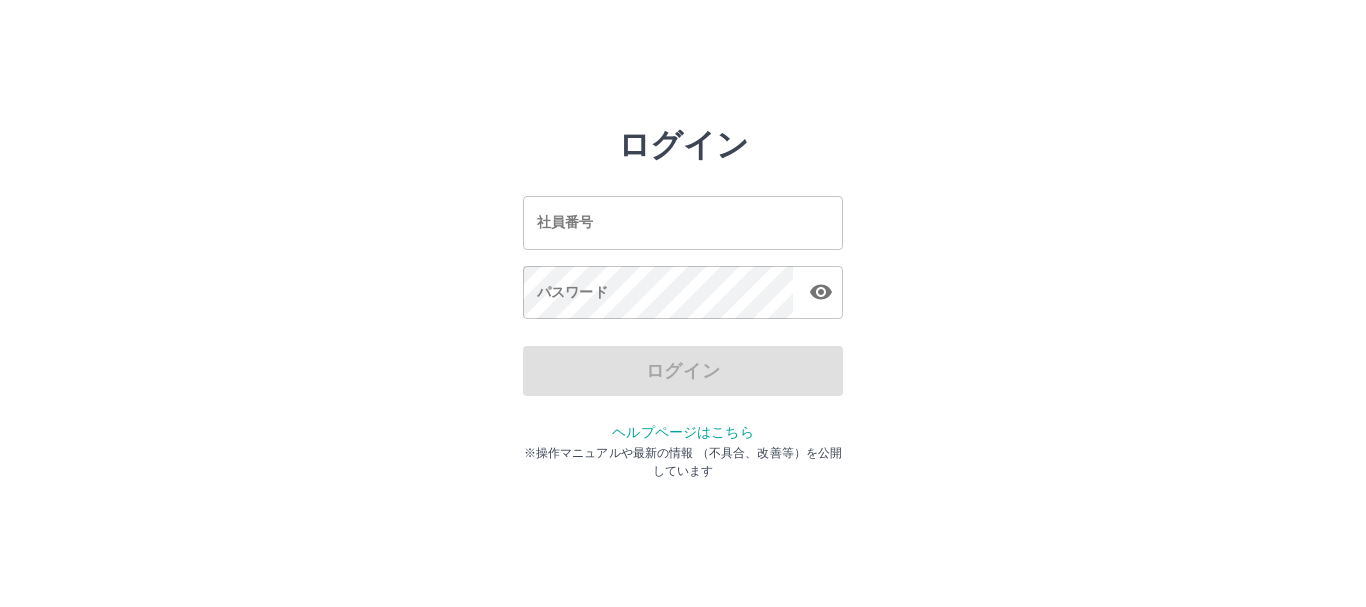 scroll, scrollTop: 0, scrollLeft: 0, axis: both 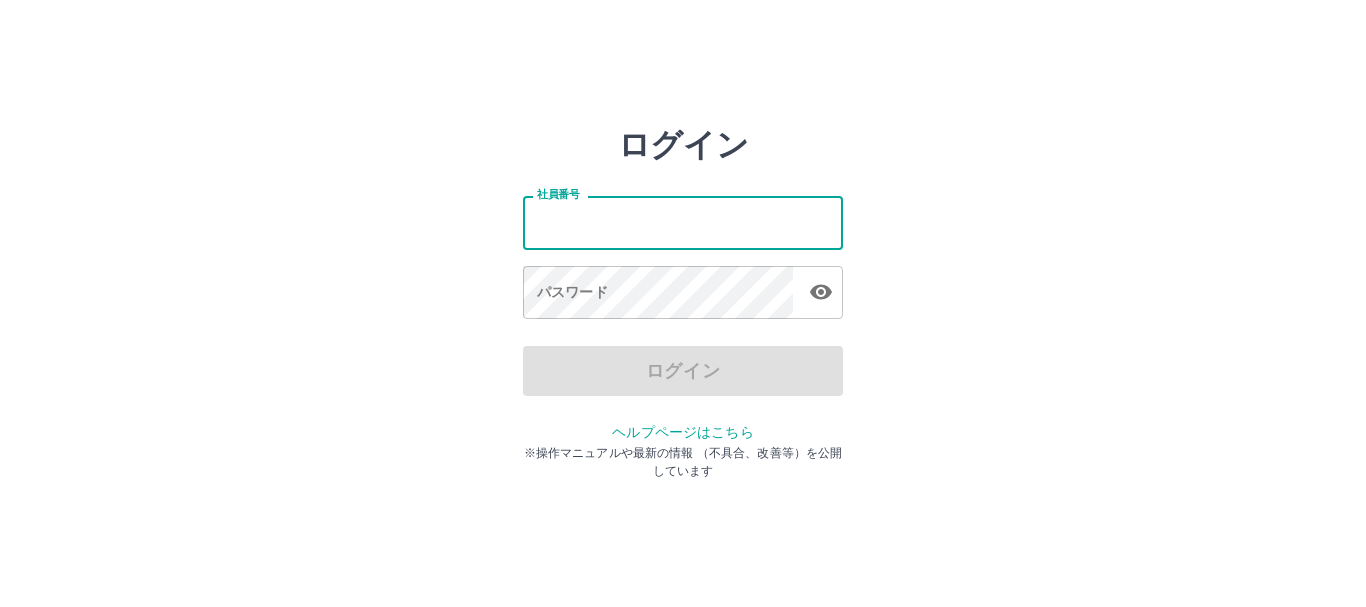 click on "社員番号" at bounding box center (683, 222) 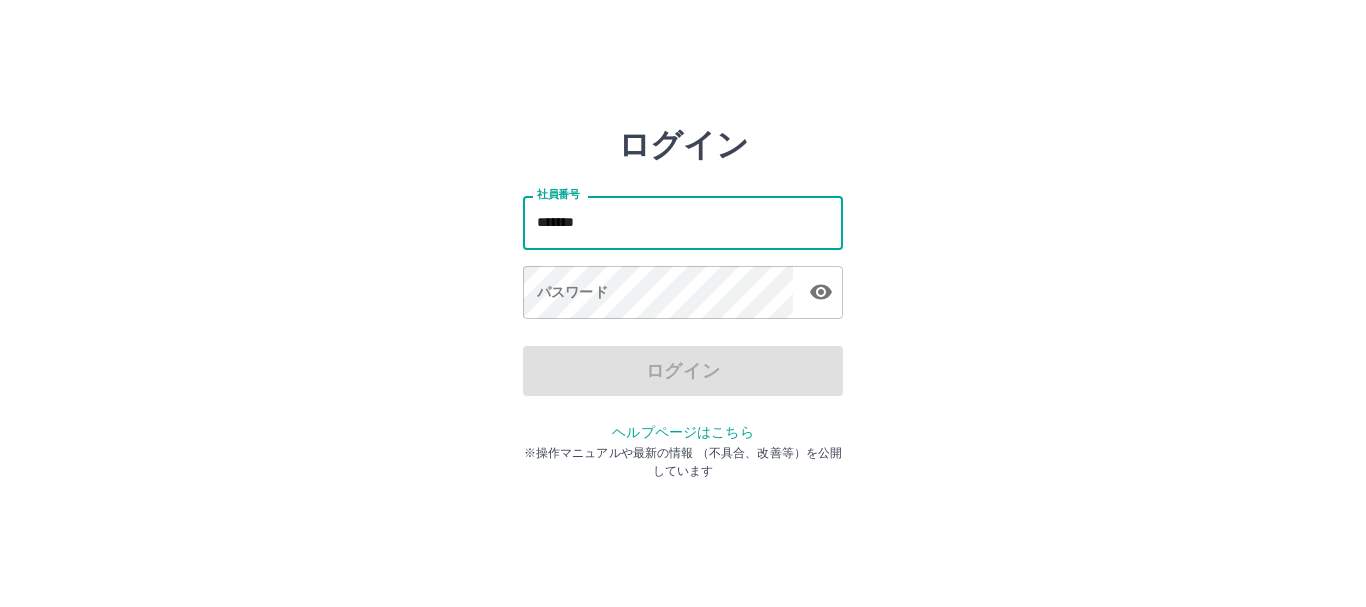 type on "*******" 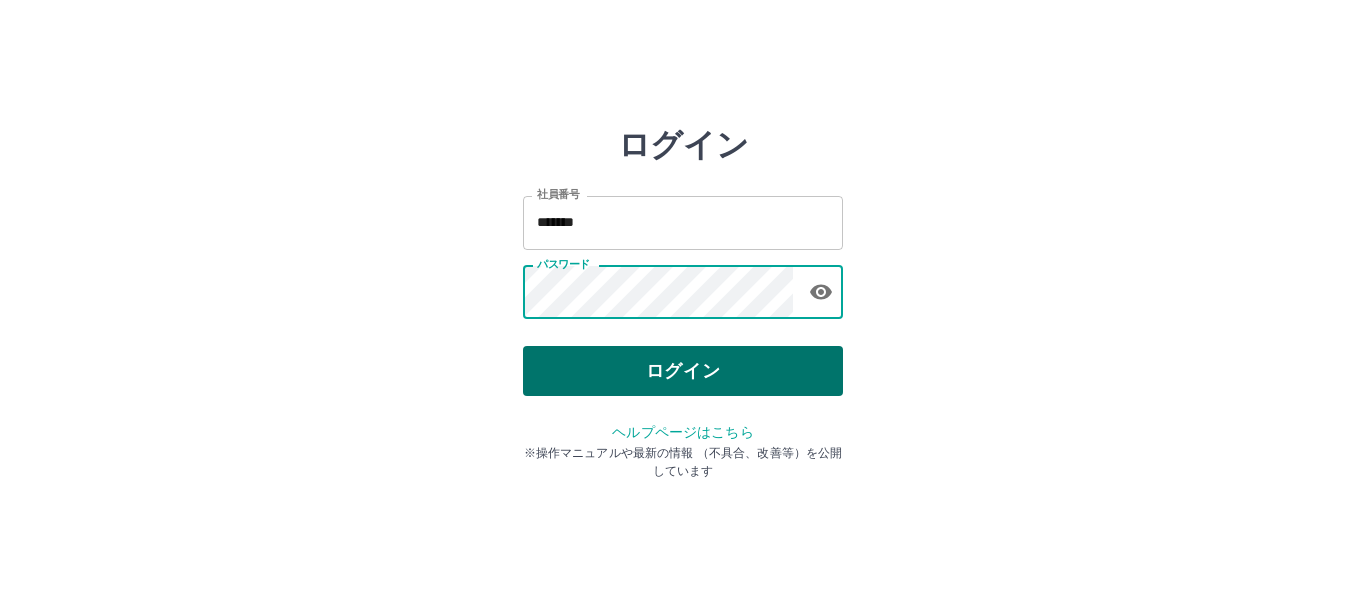click on "ログイン" at bounding box center (683, 371) 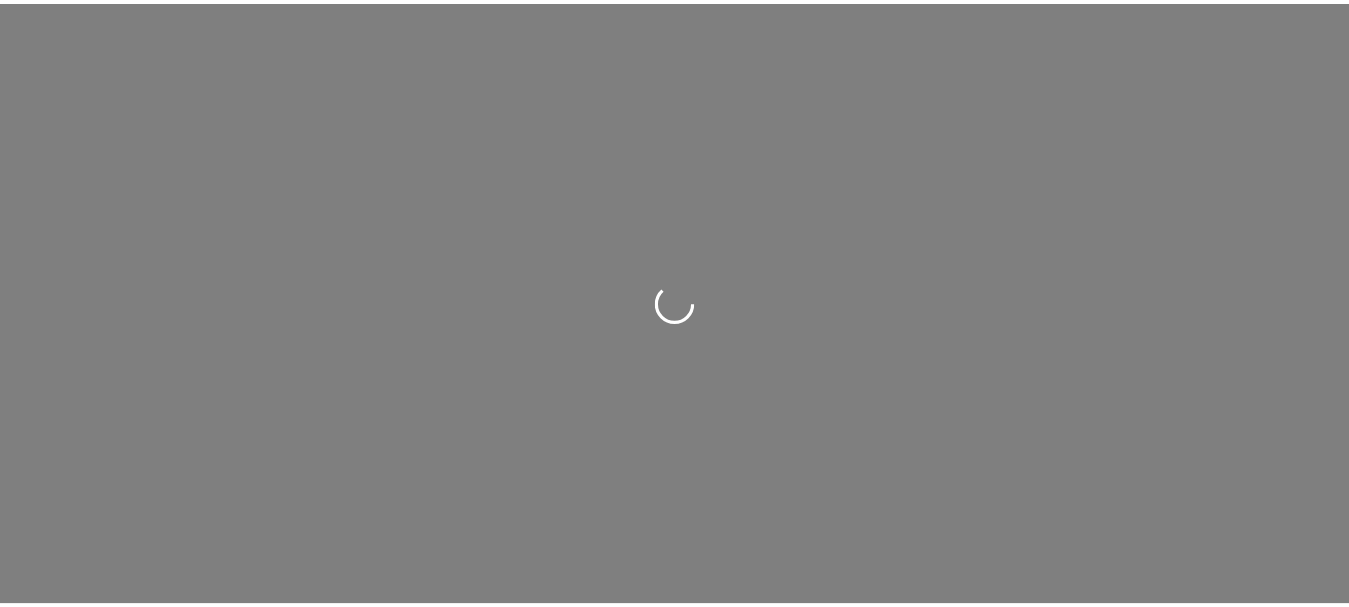 scroll, scrollTop: 0, scrollLeft: 0, axis: both 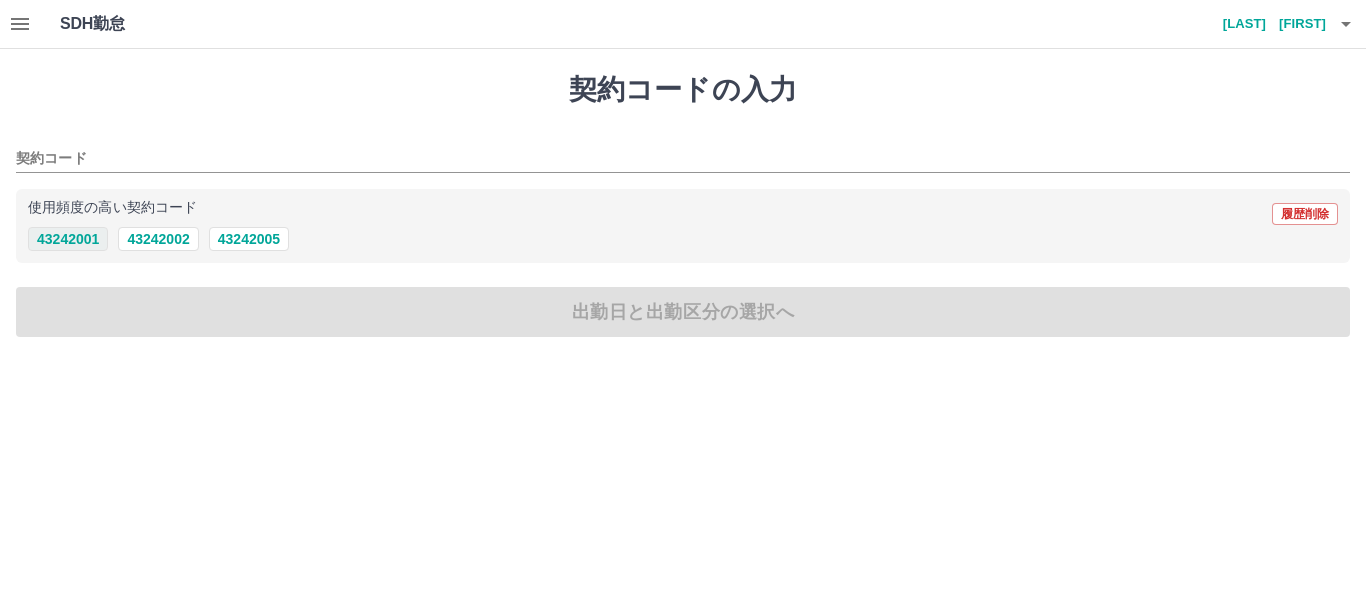 click on "43242001" at bounding box center (68, 239) 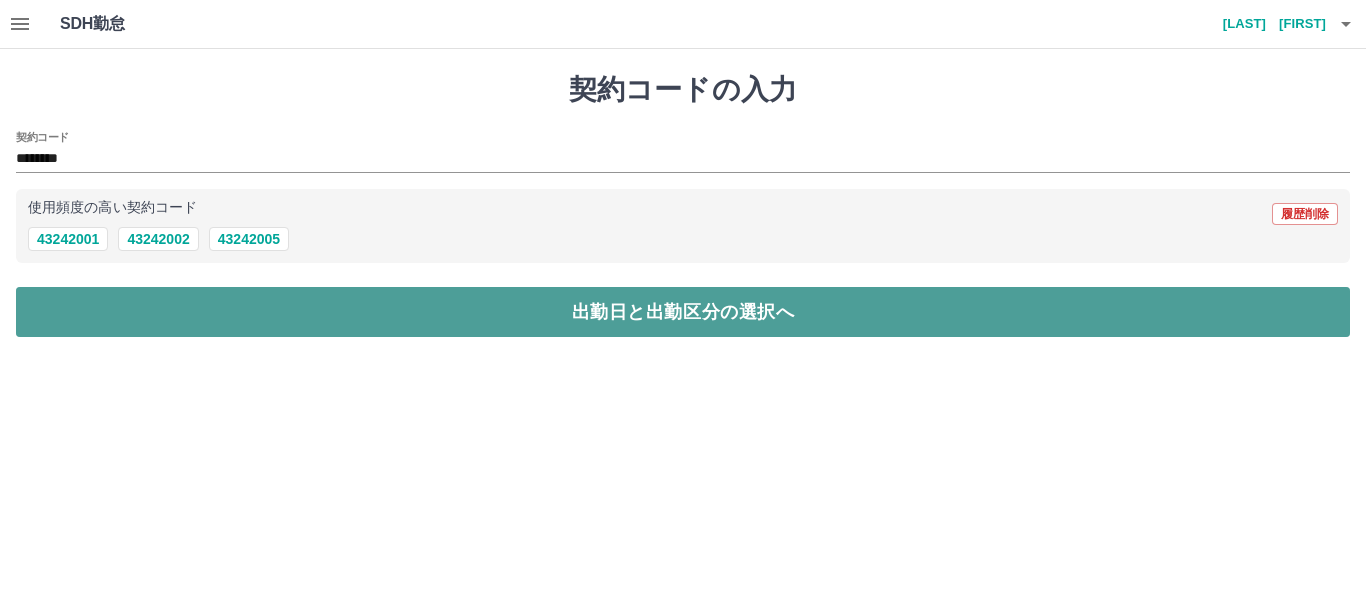 click on "出勤日と出勤区分の選択へ" at bounding box center [683, 312] 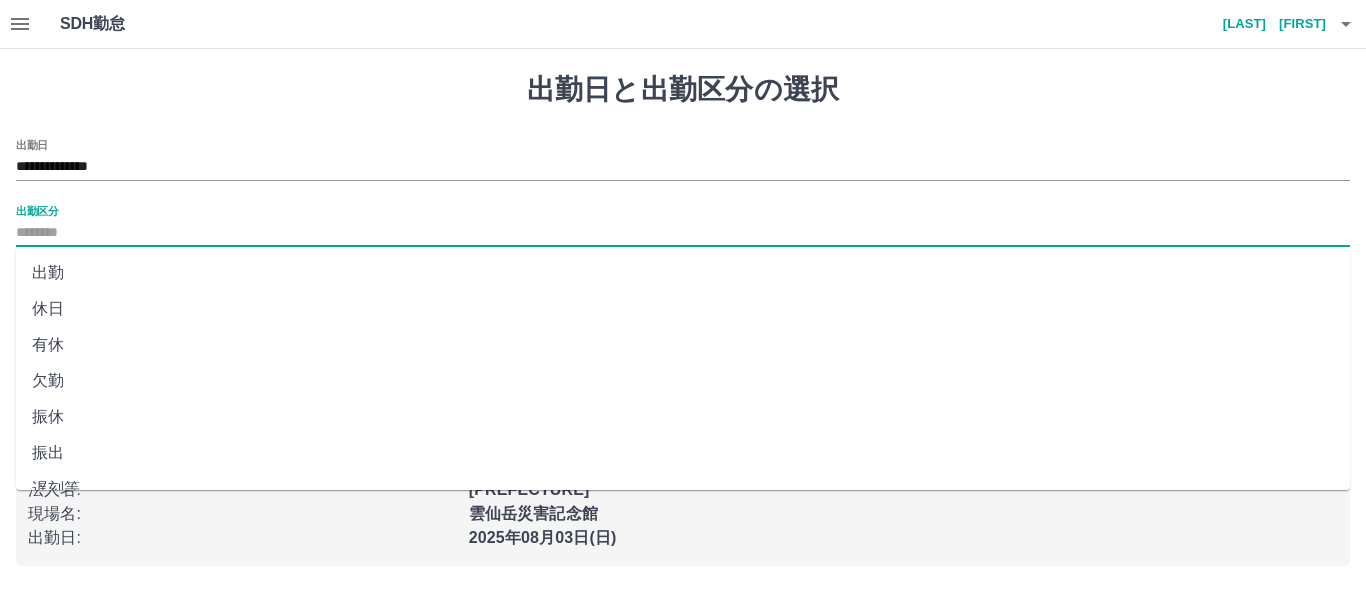 click on "出勤区分" at bounding box center [683, 233] 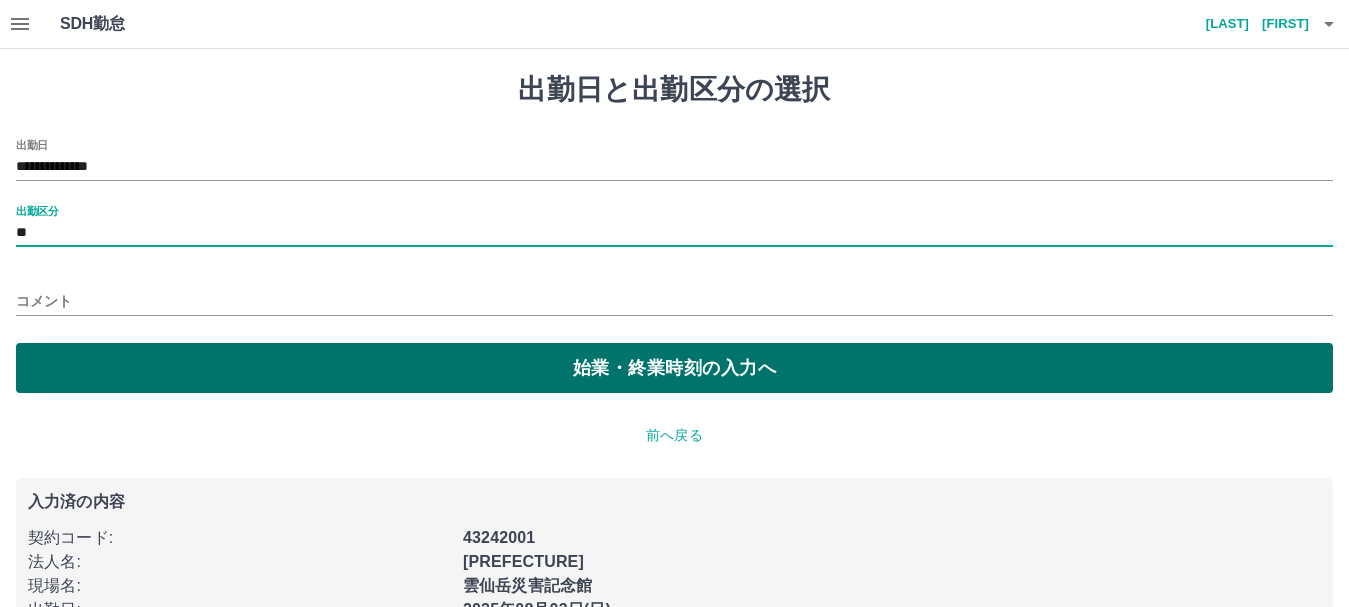 click on "始業・終業時刻の入力へ" at bounding box center (674, 368) 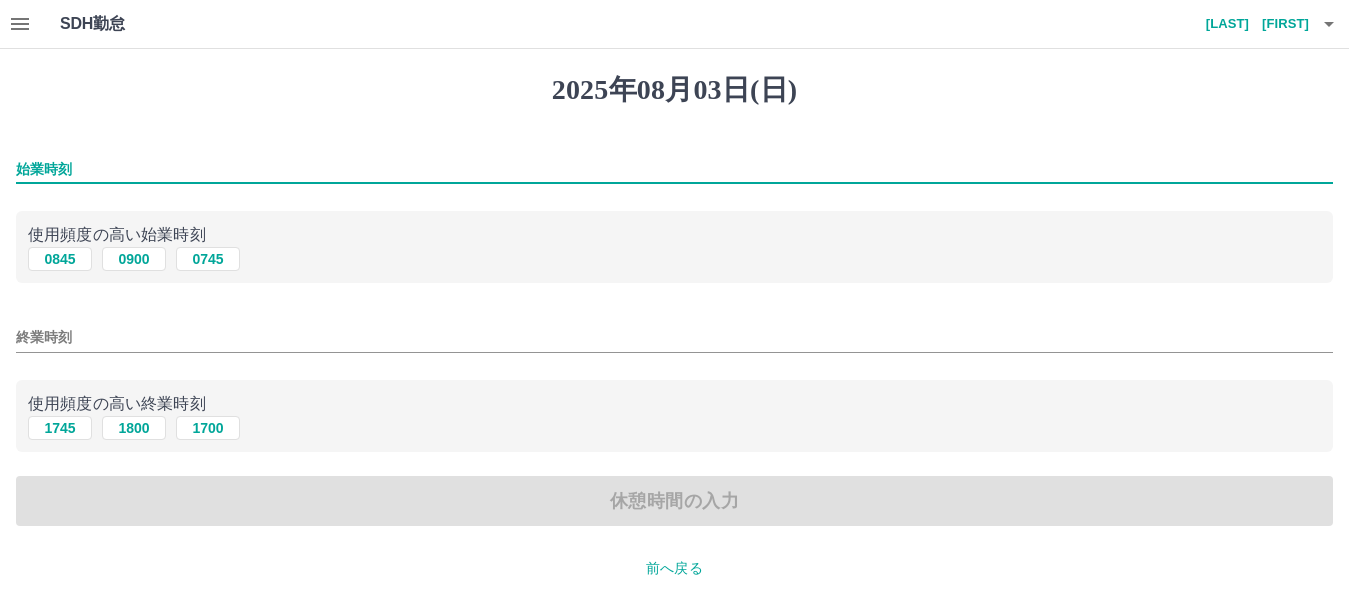 click on "始業時刻" at bounding box center [674, 169] 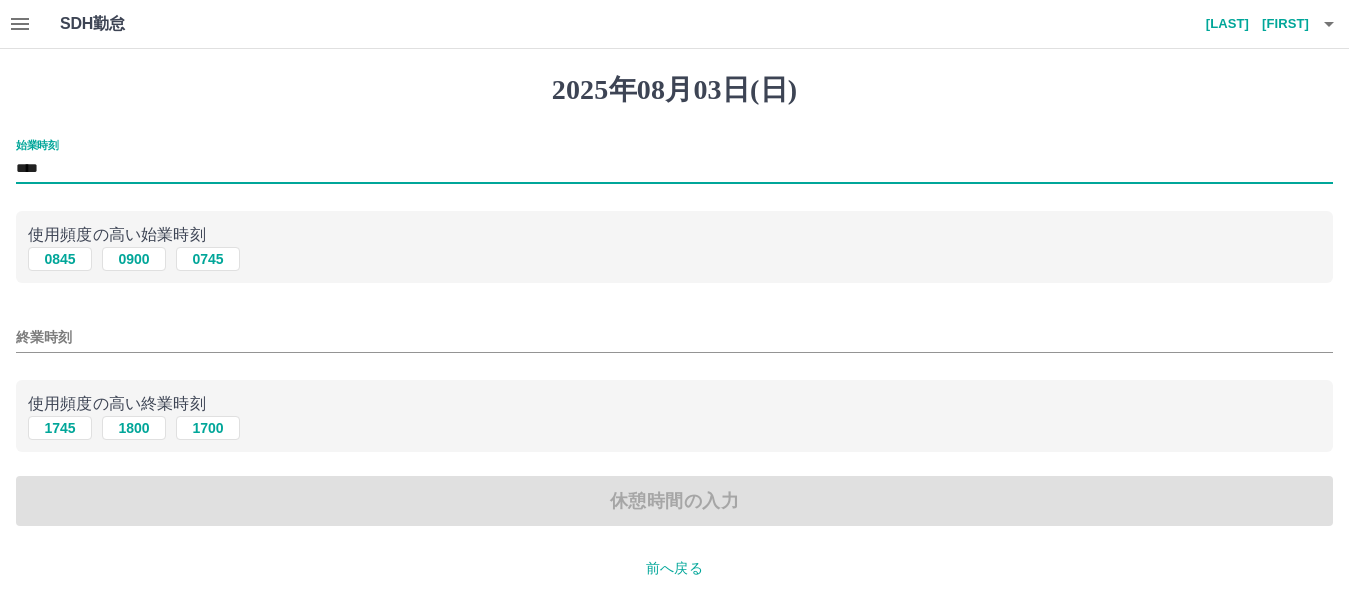 type on "****" 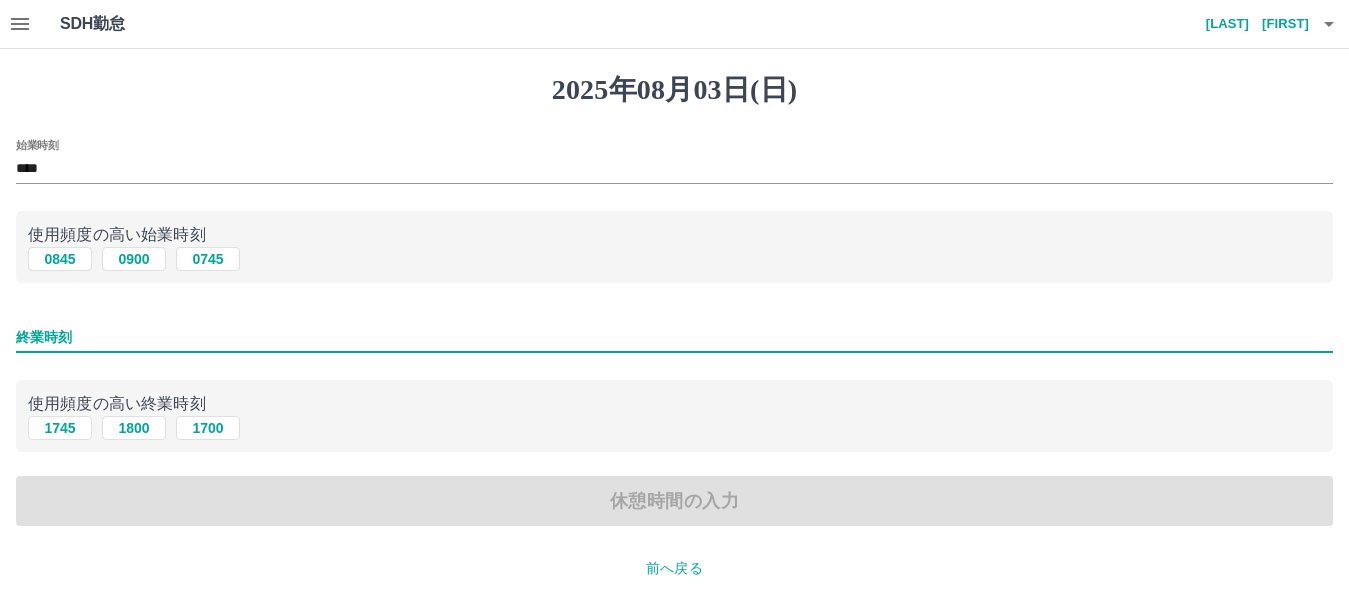 click on "終業時刻" at bounding box center (674, 337) 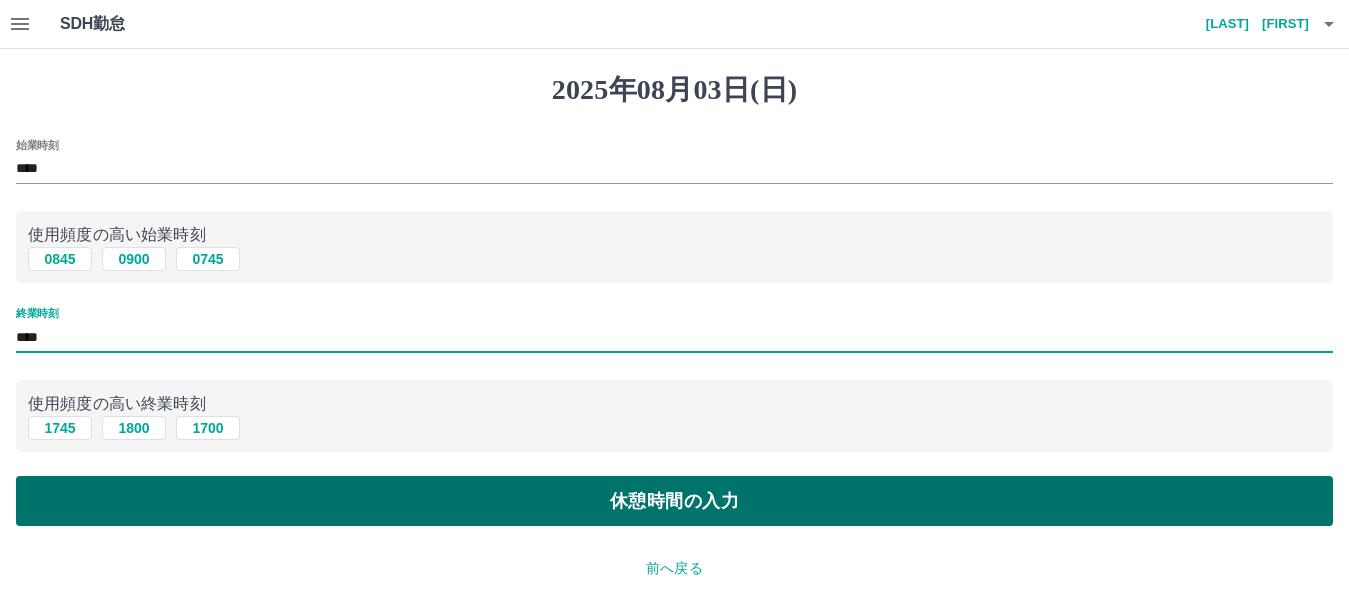 type on "****" 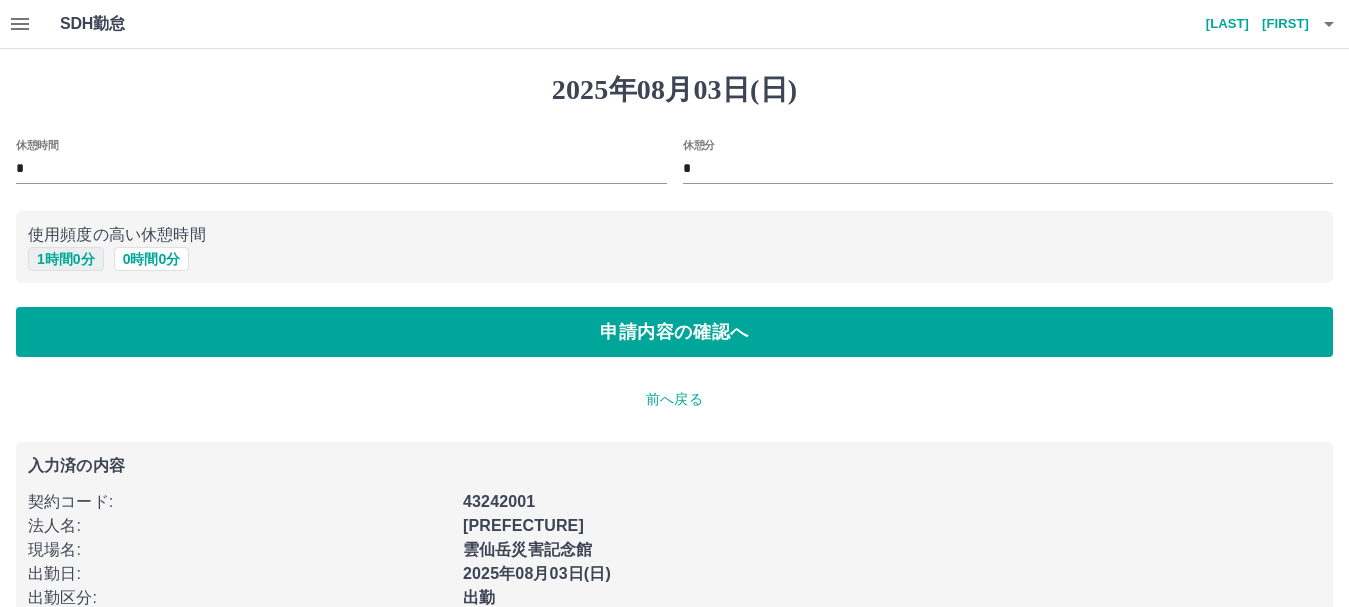 click on "1 時間 0 分" at bounding box center [66, 259] 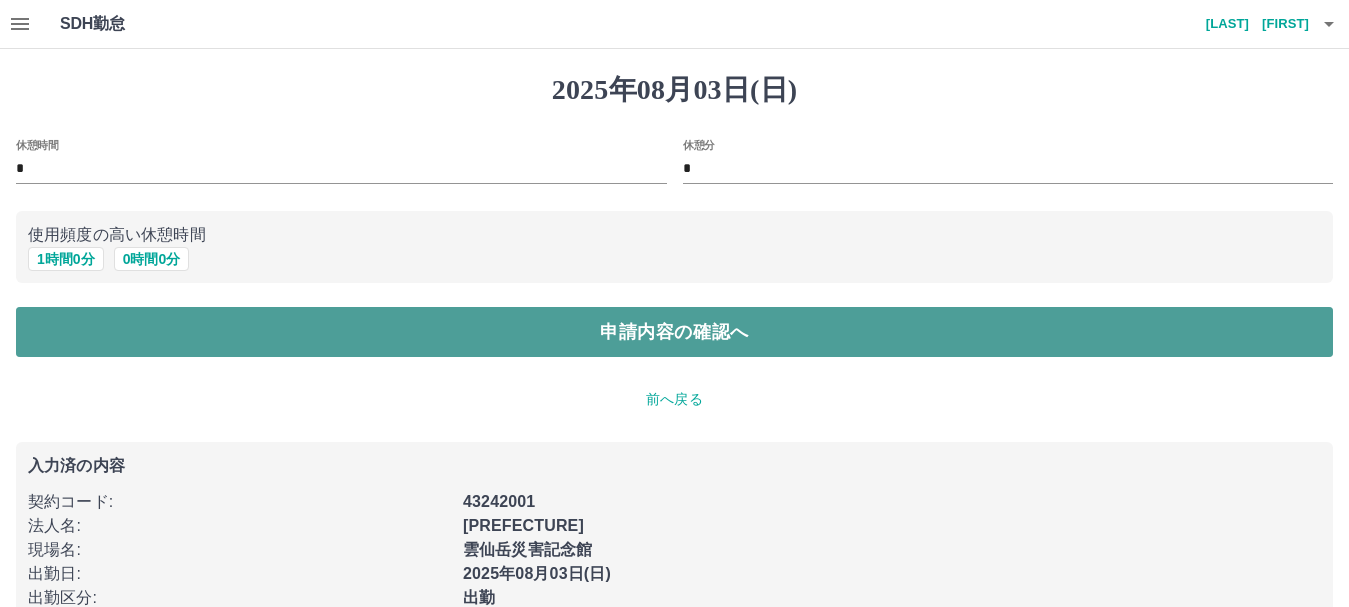 click on "申請内容の確認へ" at bounding box center [674, 332] 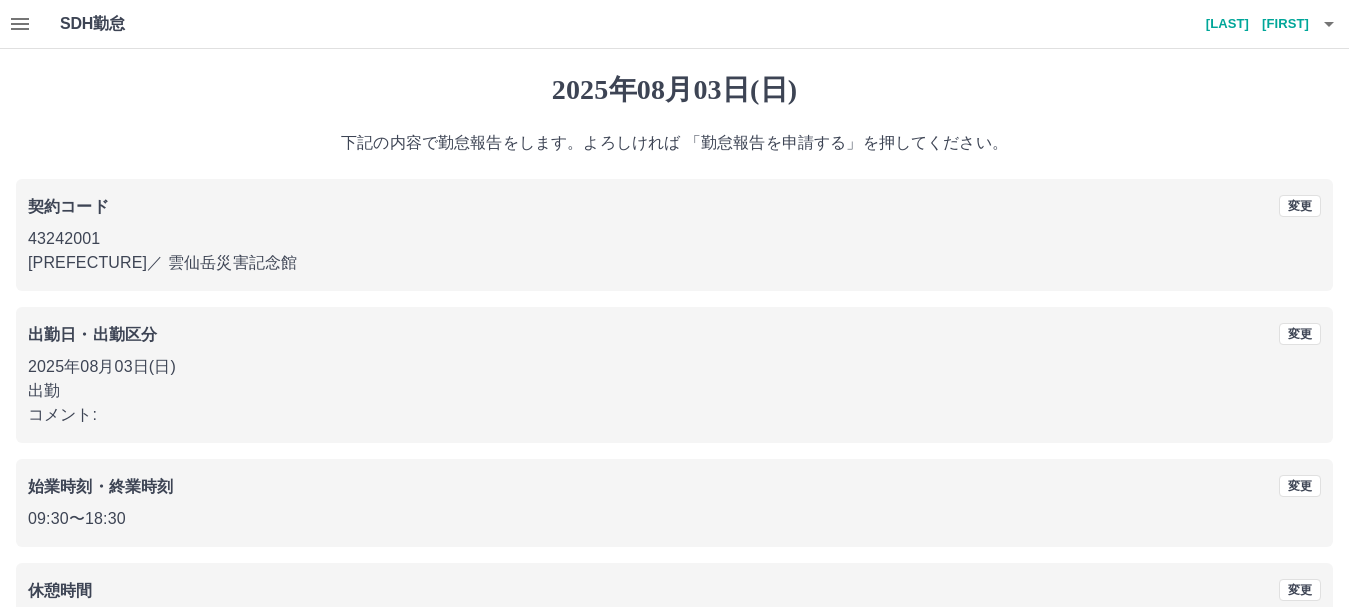 scroll, scrollTop: 142, scrollLeft: 0, axis: vertical 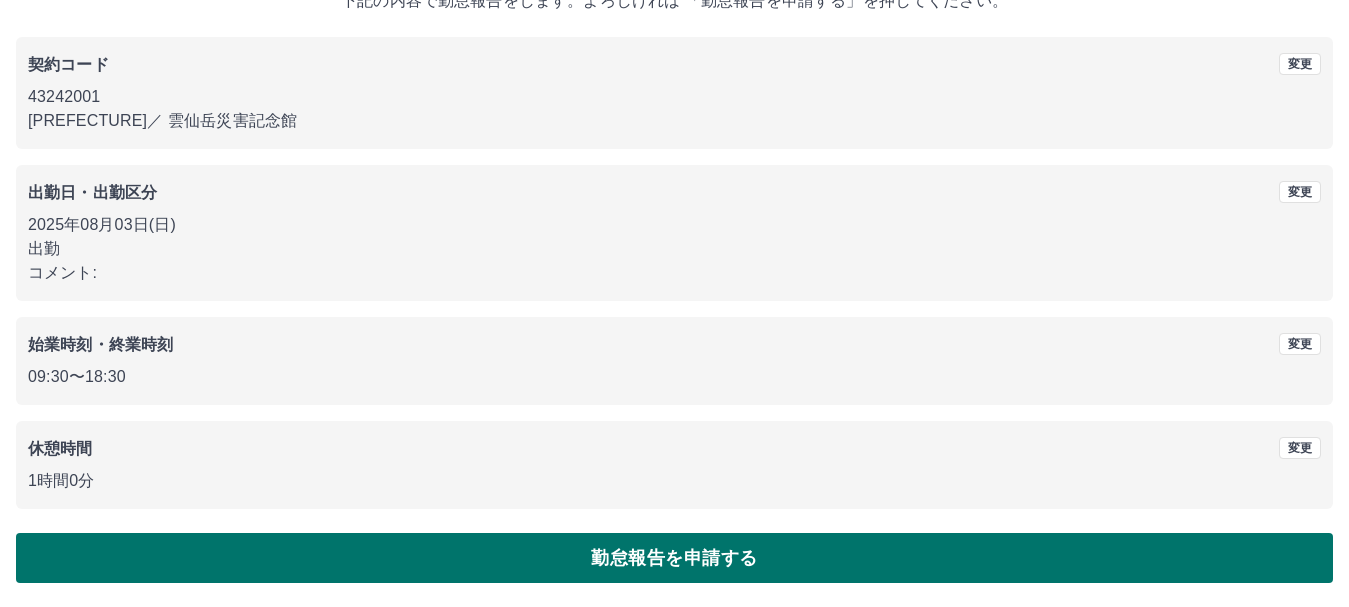 click on "勤怠報告を申請する" at bounding box center (674, 558) 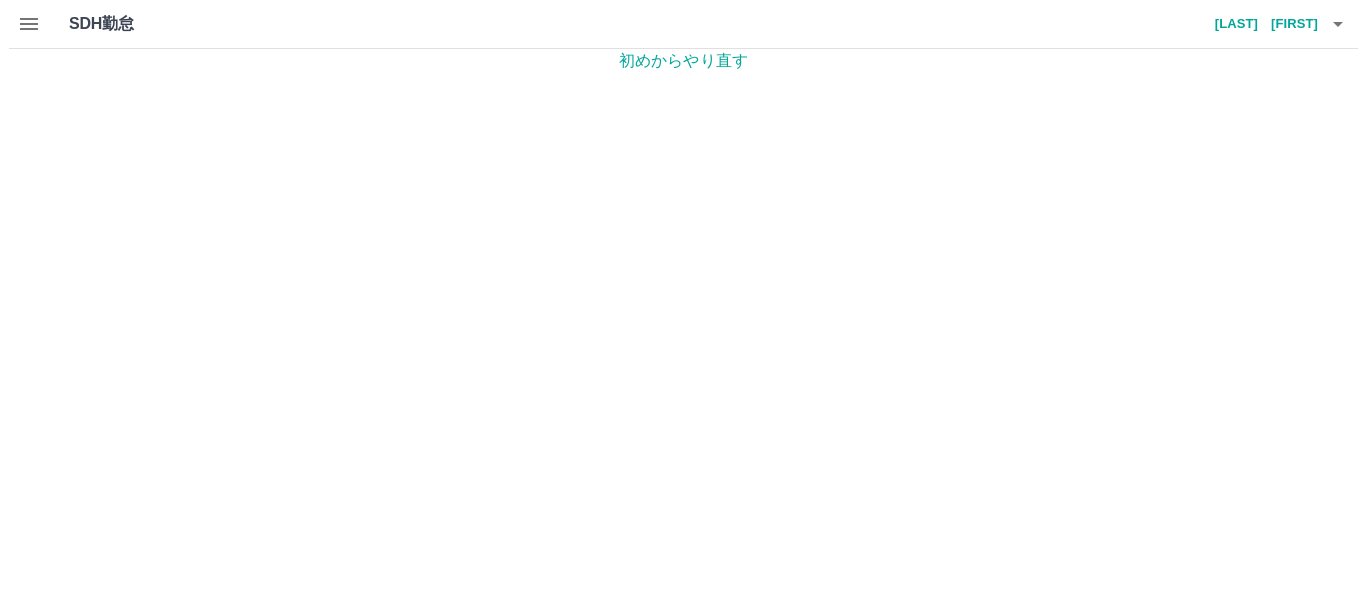 scroll, scrollTop: 0, scrollLeft: 0, axis: both 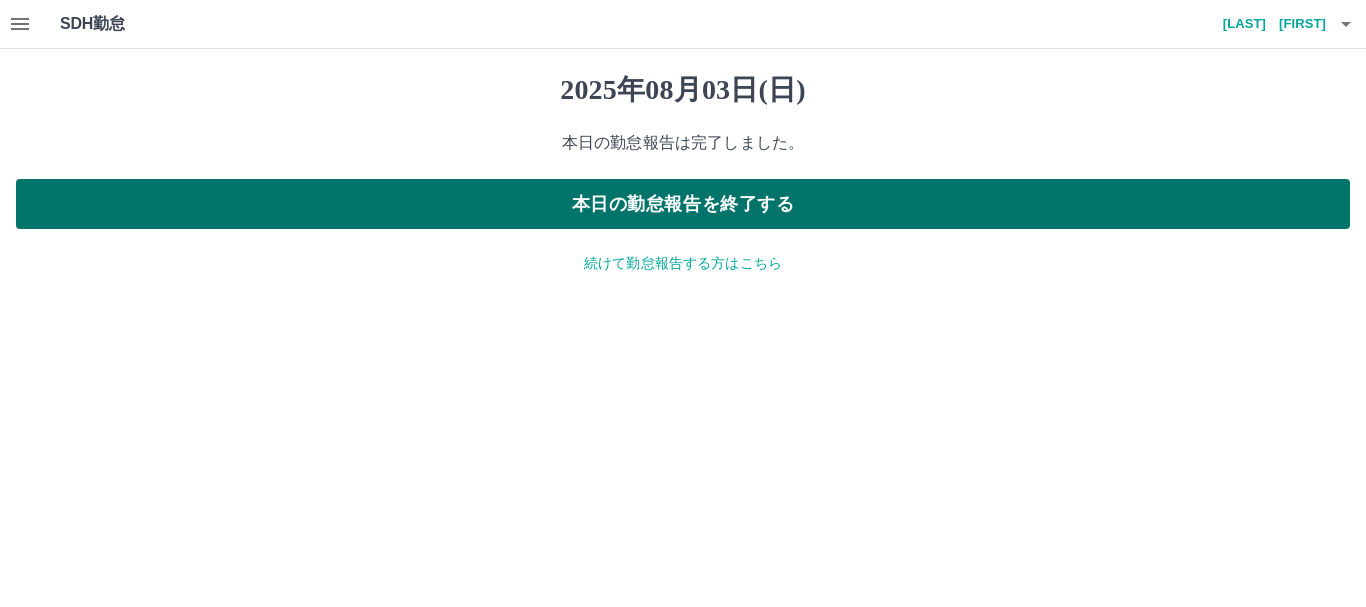click on "本日の勤怠報告を終了する" at bounding box center [683, 204] 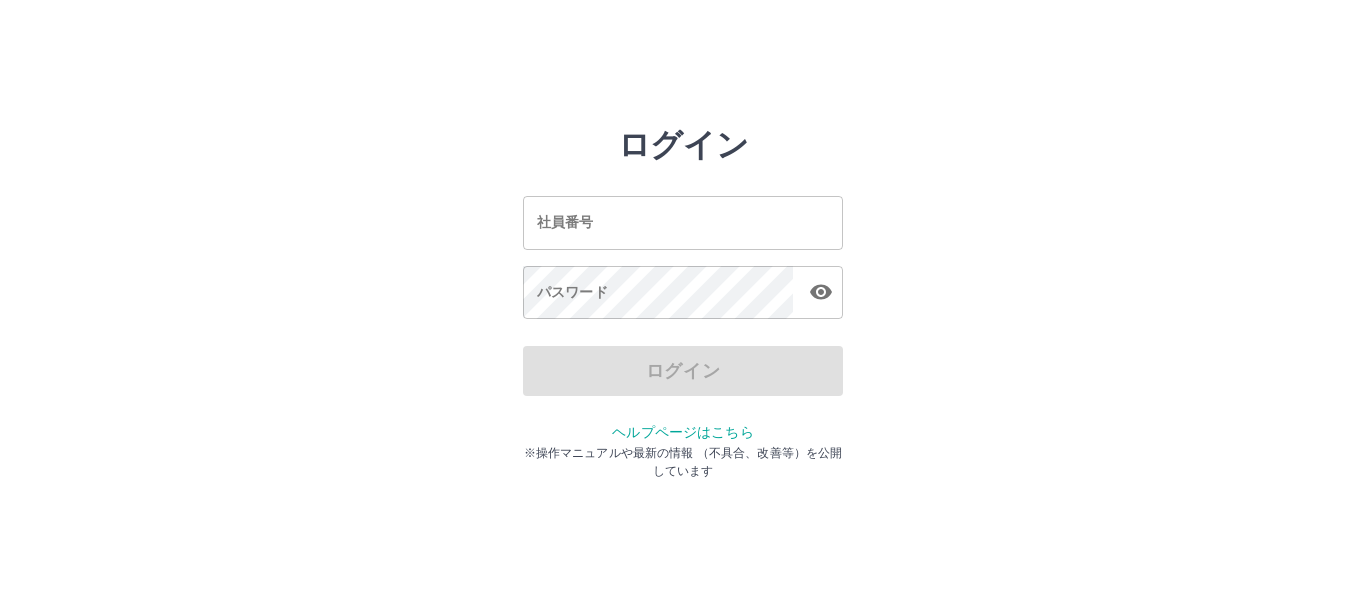 scroll, scrollTop: 0, scrollLeft: 0, axis: both 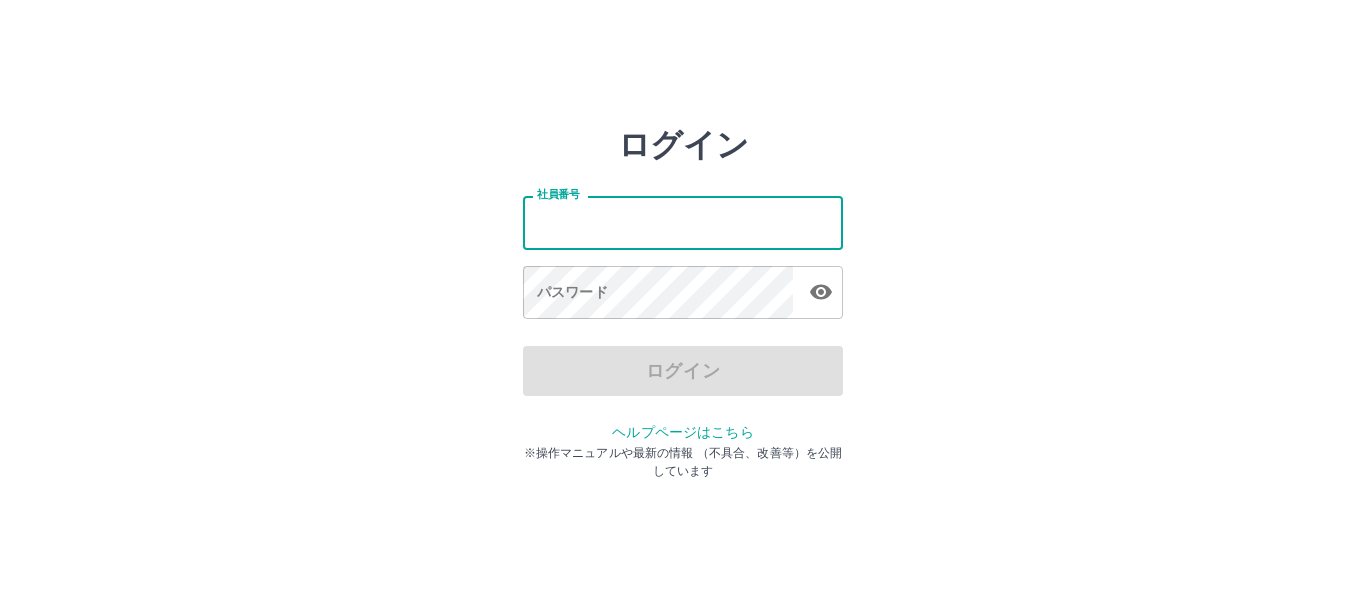 click on "社員番号" at bounding box center (683, 222) 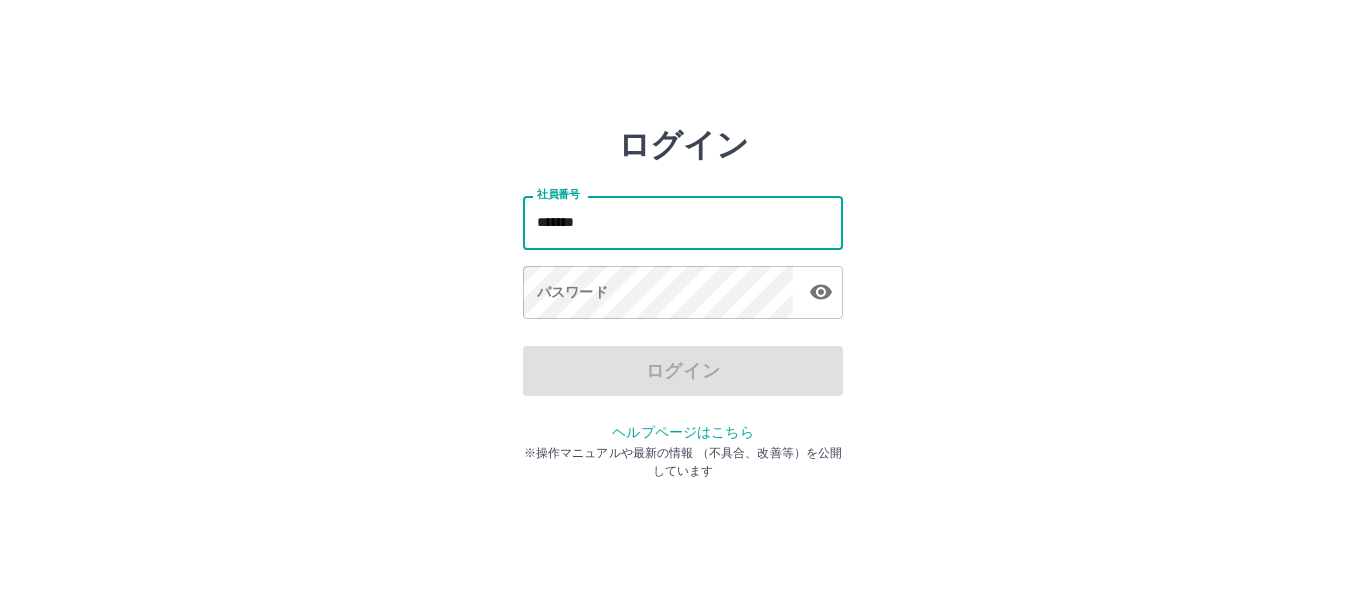 type on "*******" 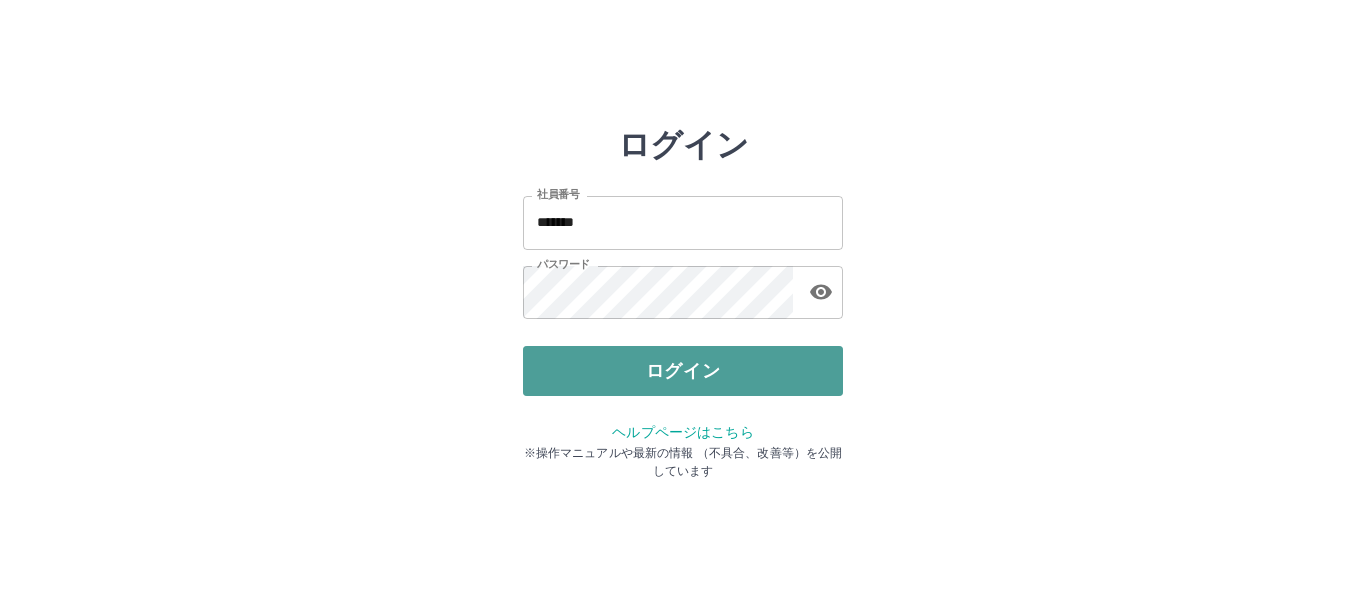 click on "ログイン" at bounding box center [683, 371] 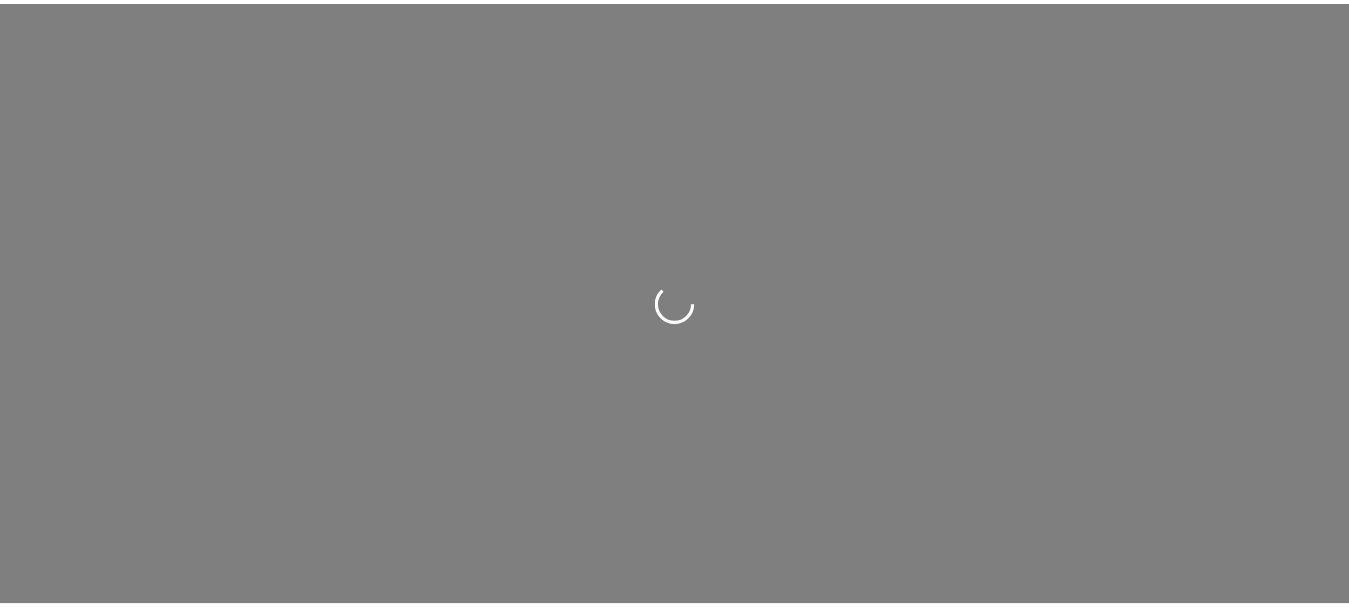 scroll, scrollTop: 0, scrollLeft: 0, axis: both 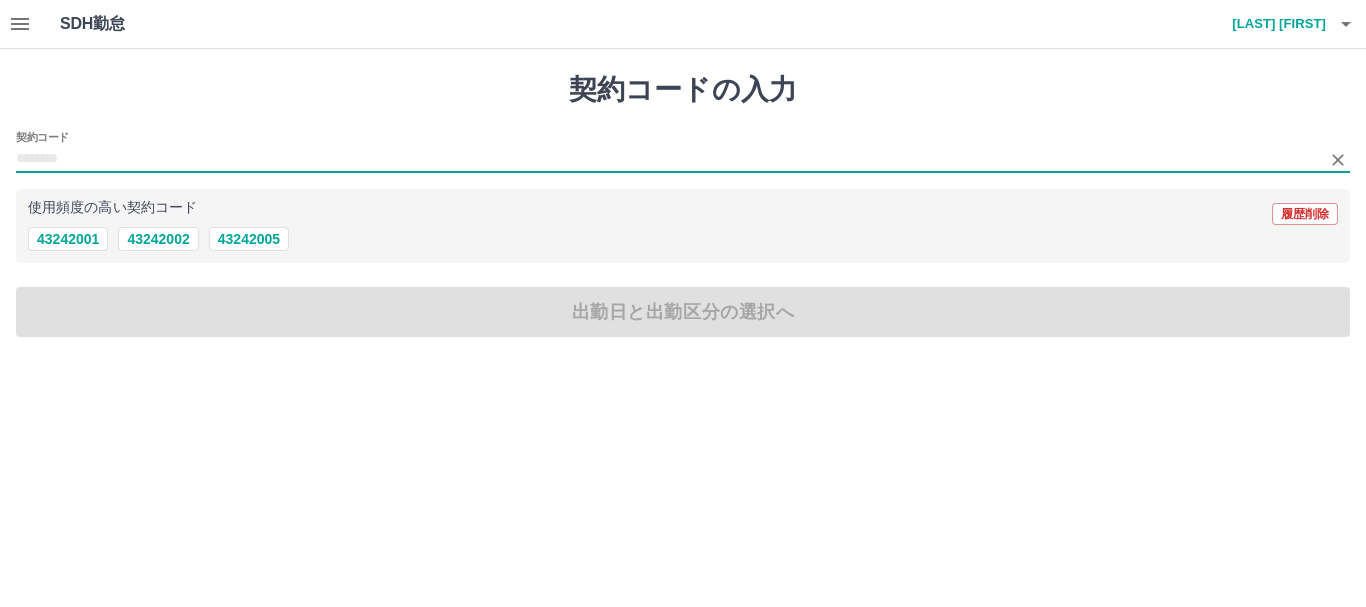 drag, startPoint x: 296, startPoint y: 157, endPoint x: 136, endPoint y: 195, distance: 164.4506 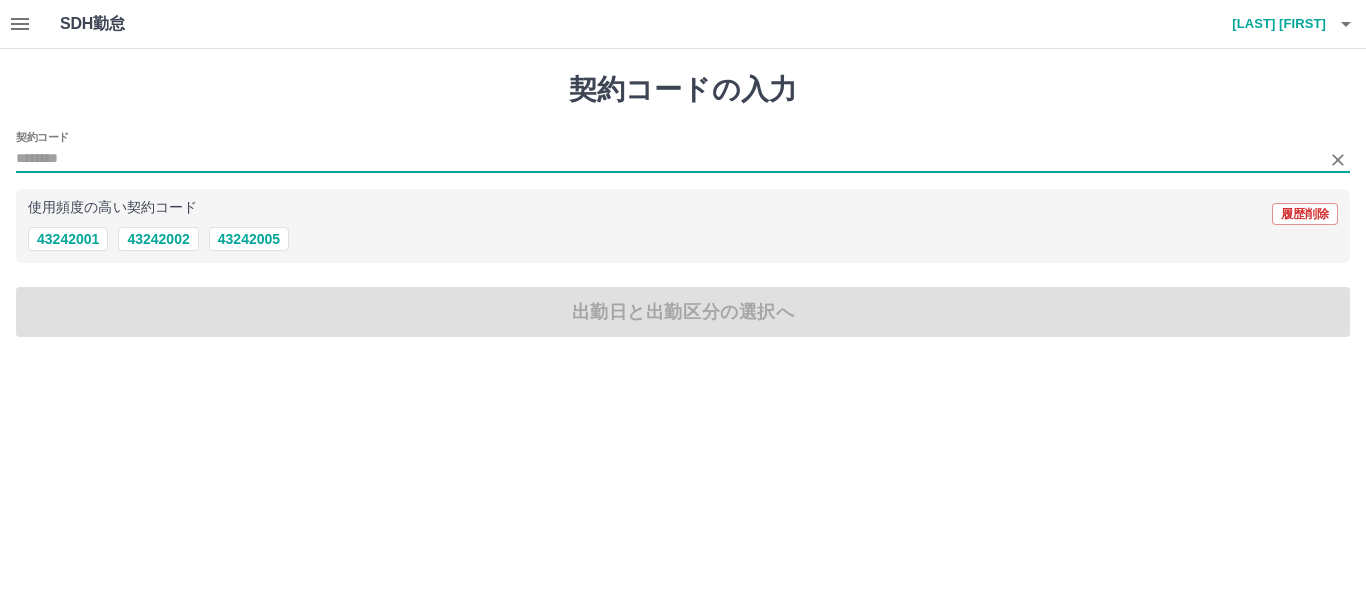 click on "契約コード" at bounding box center (668, 159) 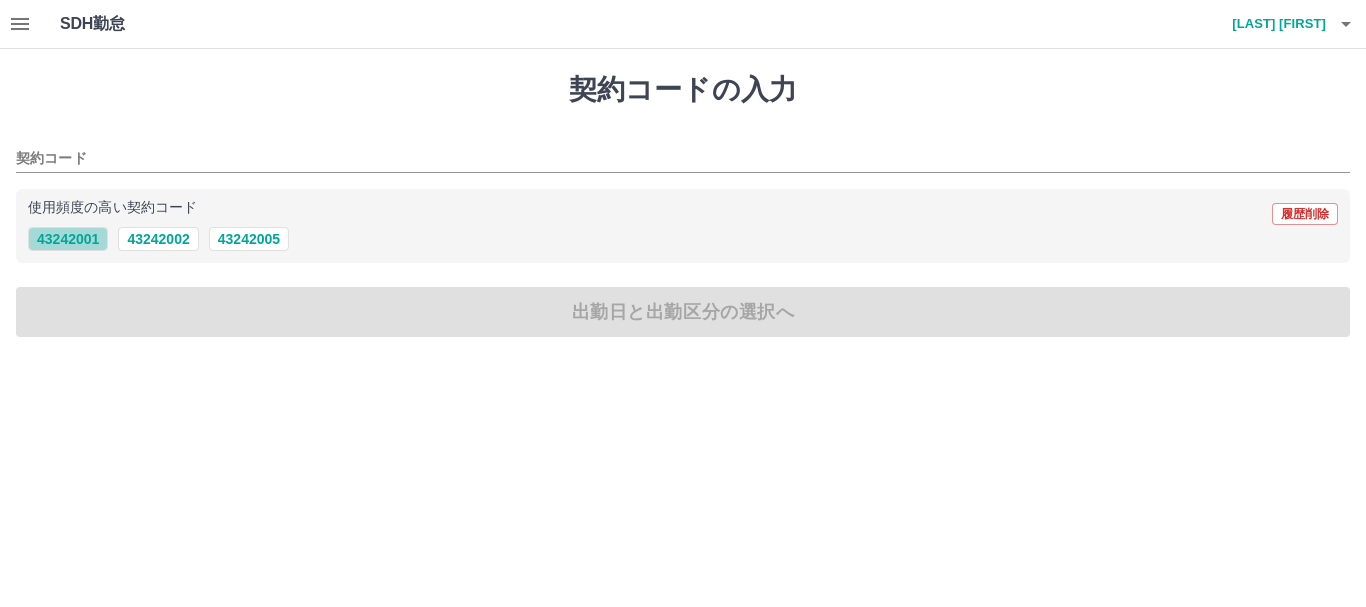 click on "43242001" at bounding box center [68, 239] 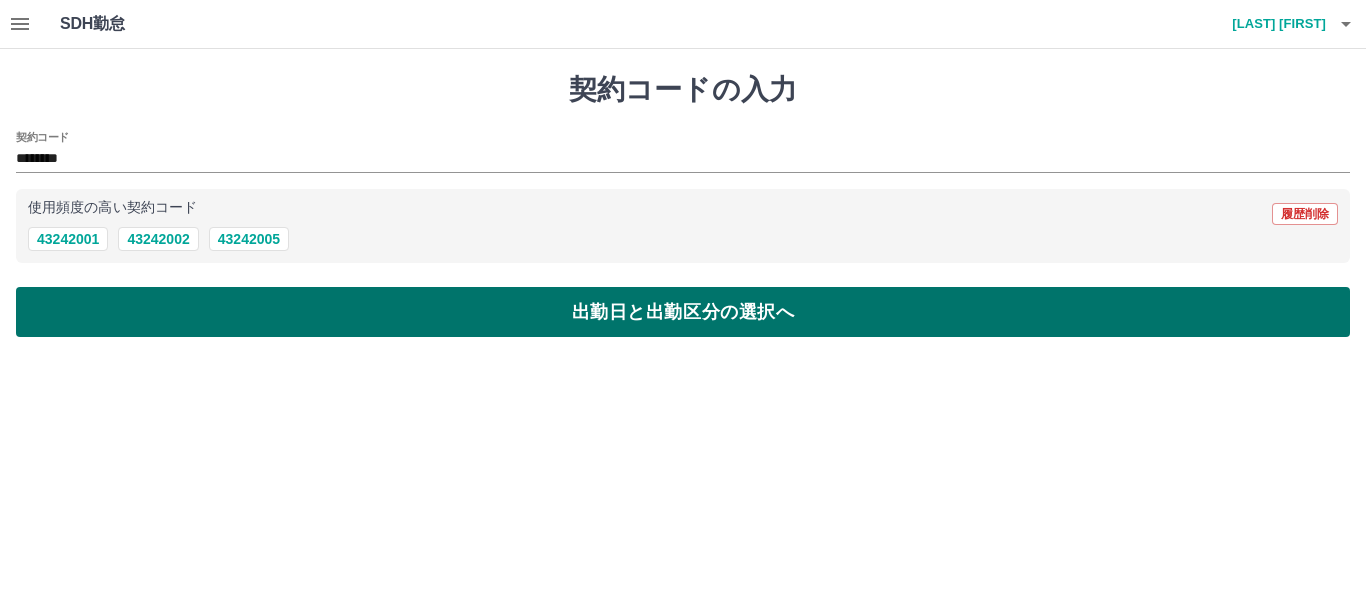 click on "出勤日と出勤区分の選択へ" at bounding box center (683, 312) 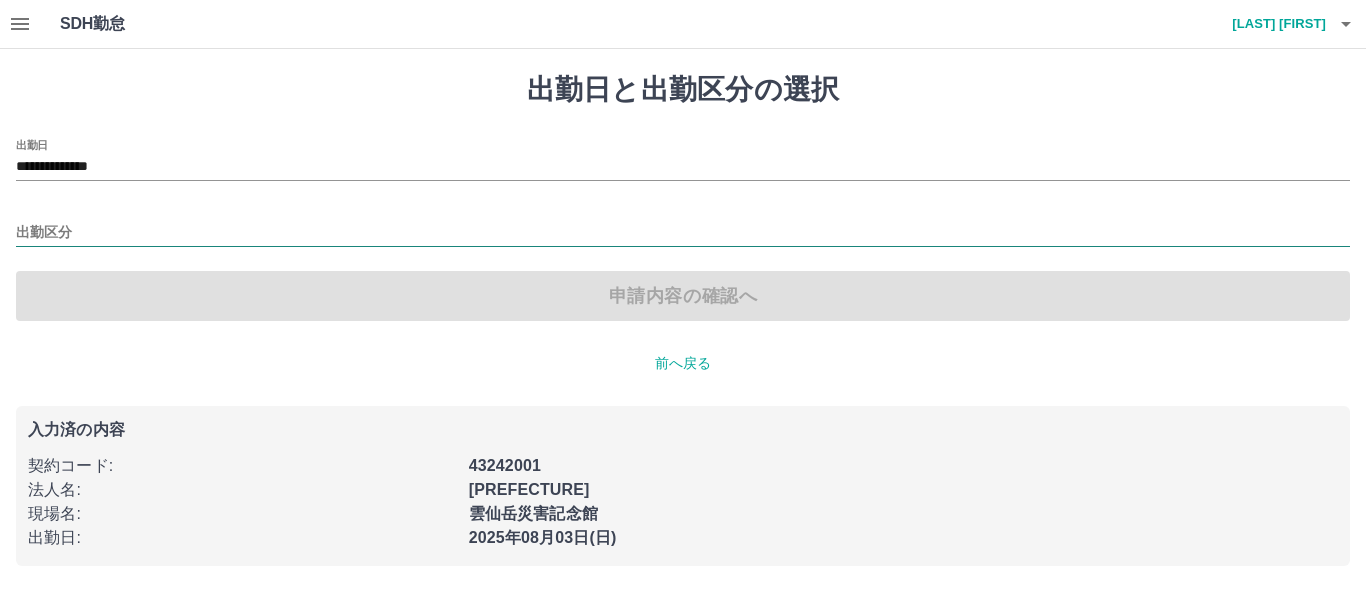 click on "出勤区分" at bounding box center [683, 233] 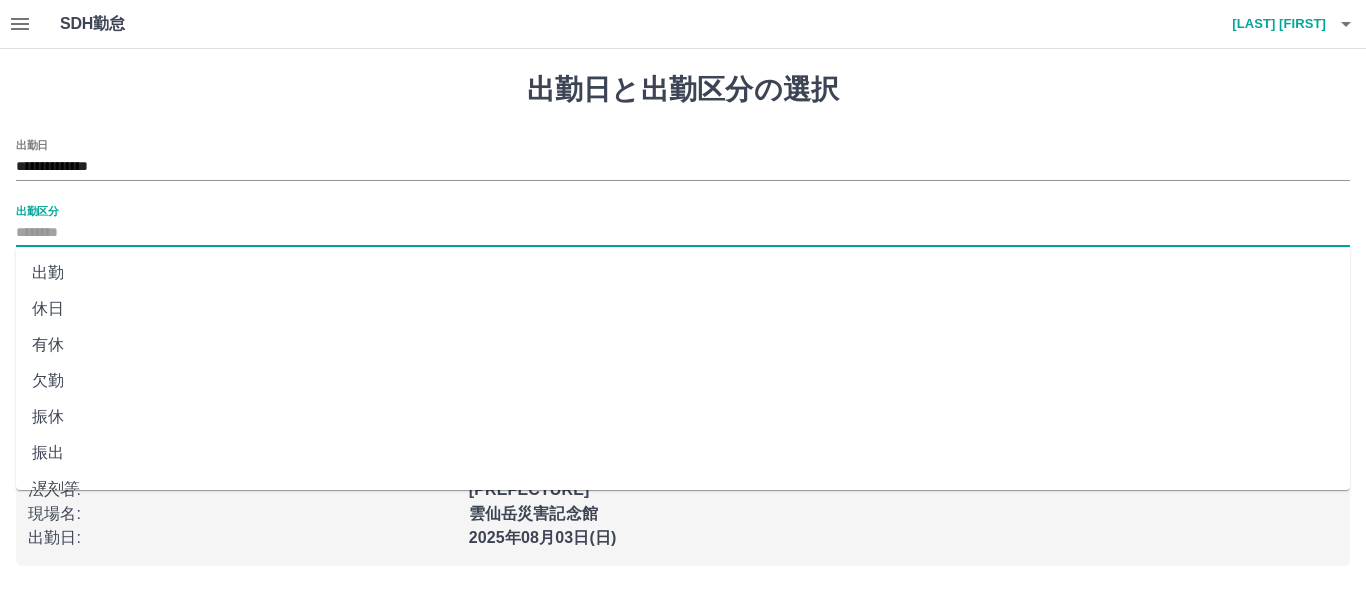 click on "出勤" at bounding box center [683, 273] 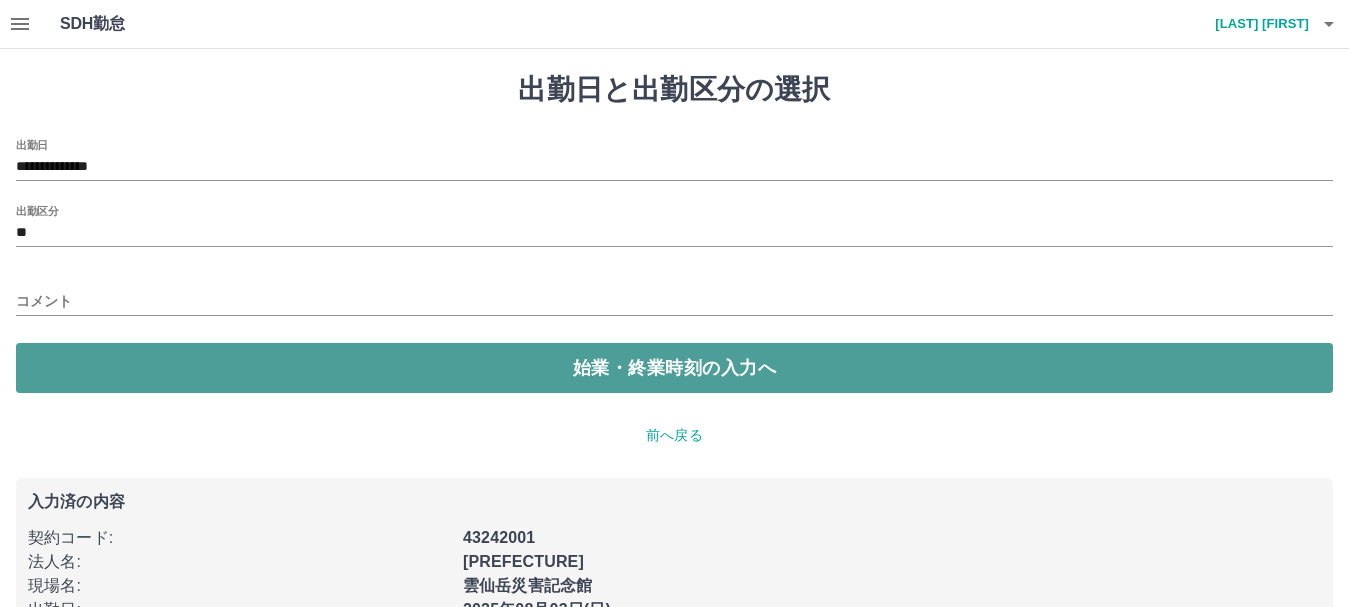 click on "始業・終業時刻の入力へ" at bounding box center [674, 368] 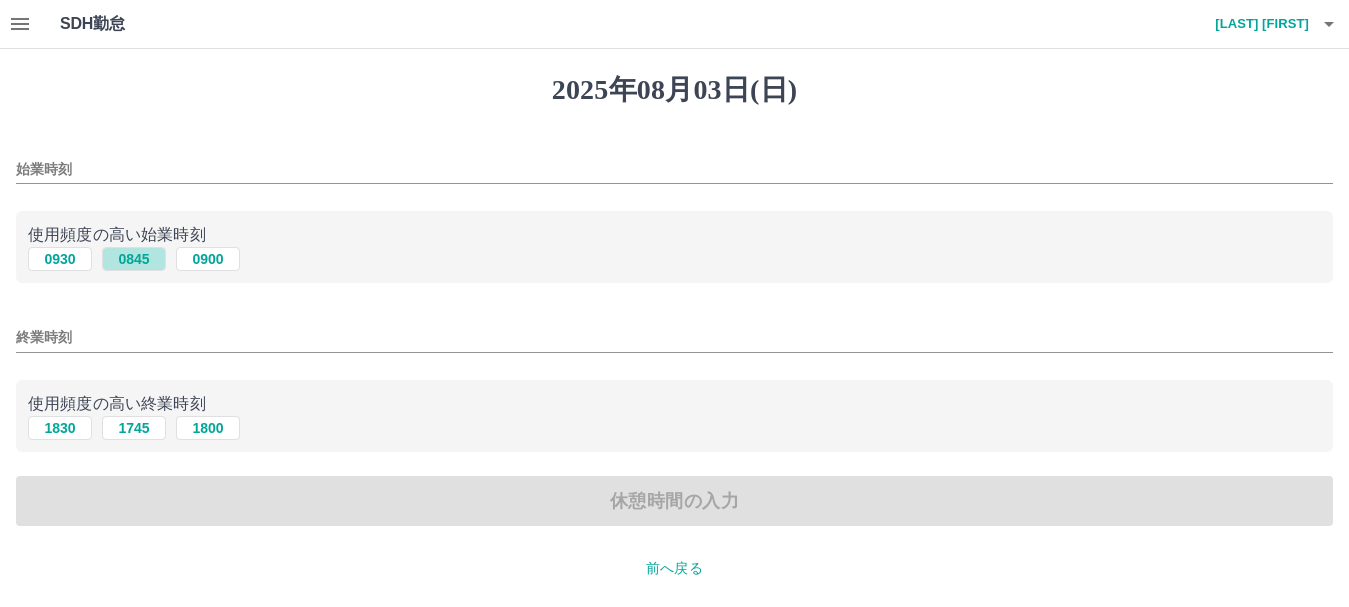 drag, startPoint x: 141, startPoint y: 265, endPoint x: 146, endPoint y: 301, distance: 36.345562 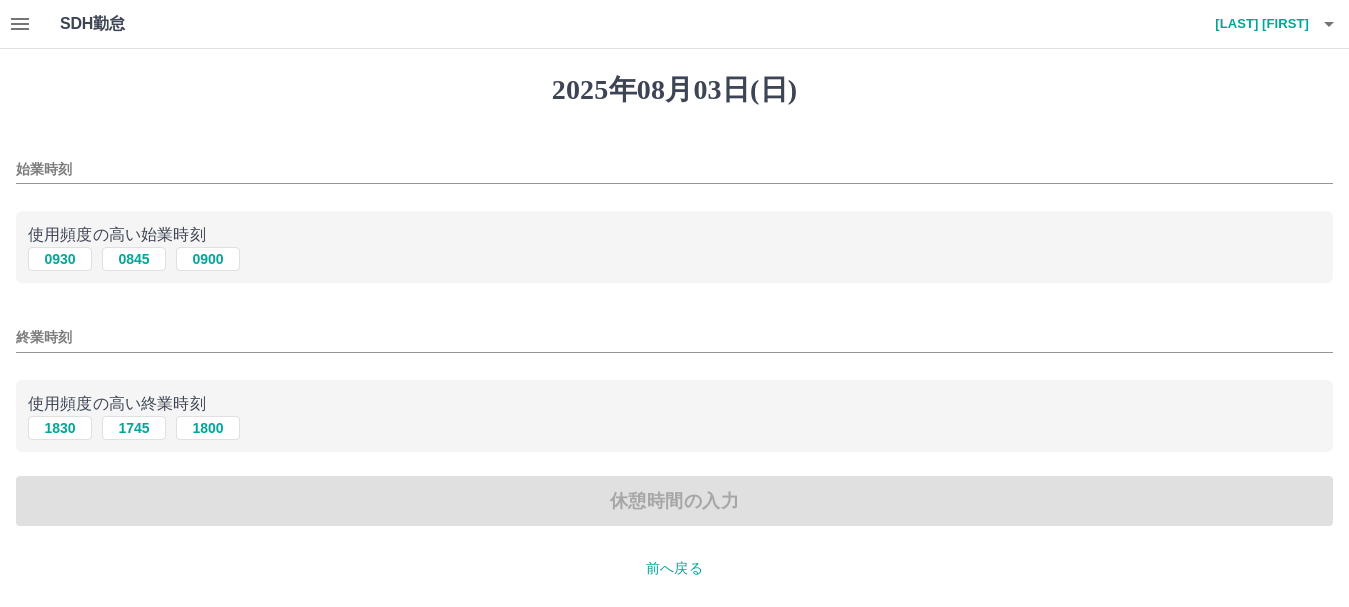 click on "終業時刻" at bounding box center (674, 331) 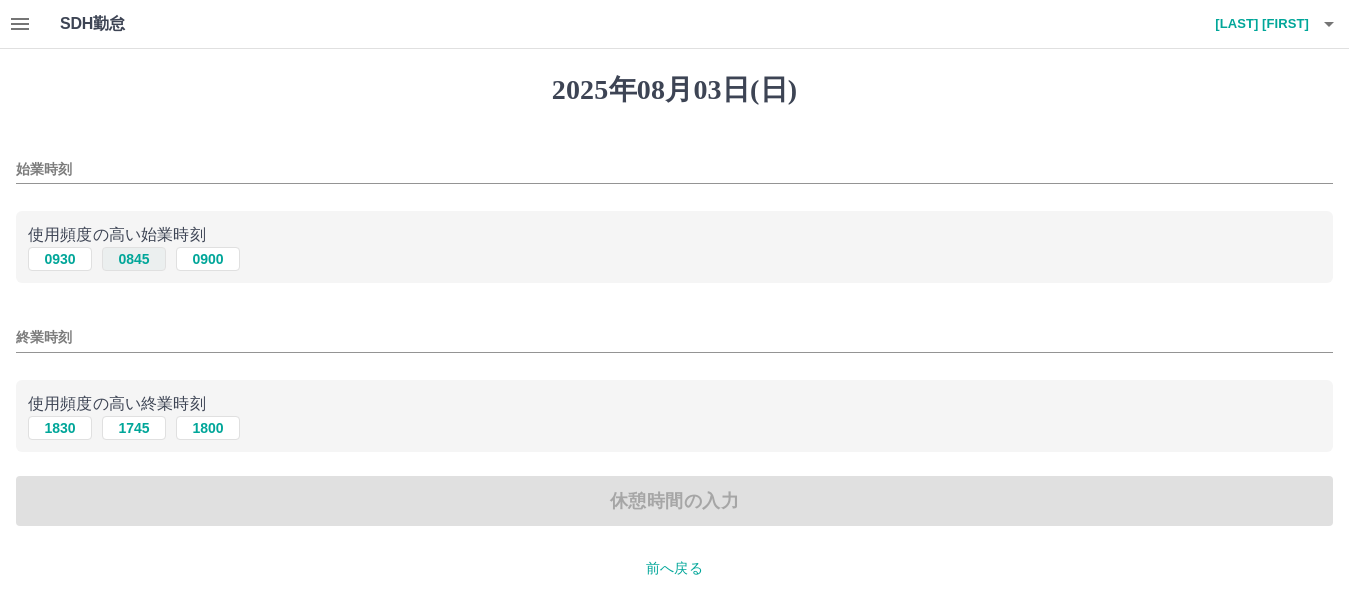 click on "0845" at bounding box center (134, 259) 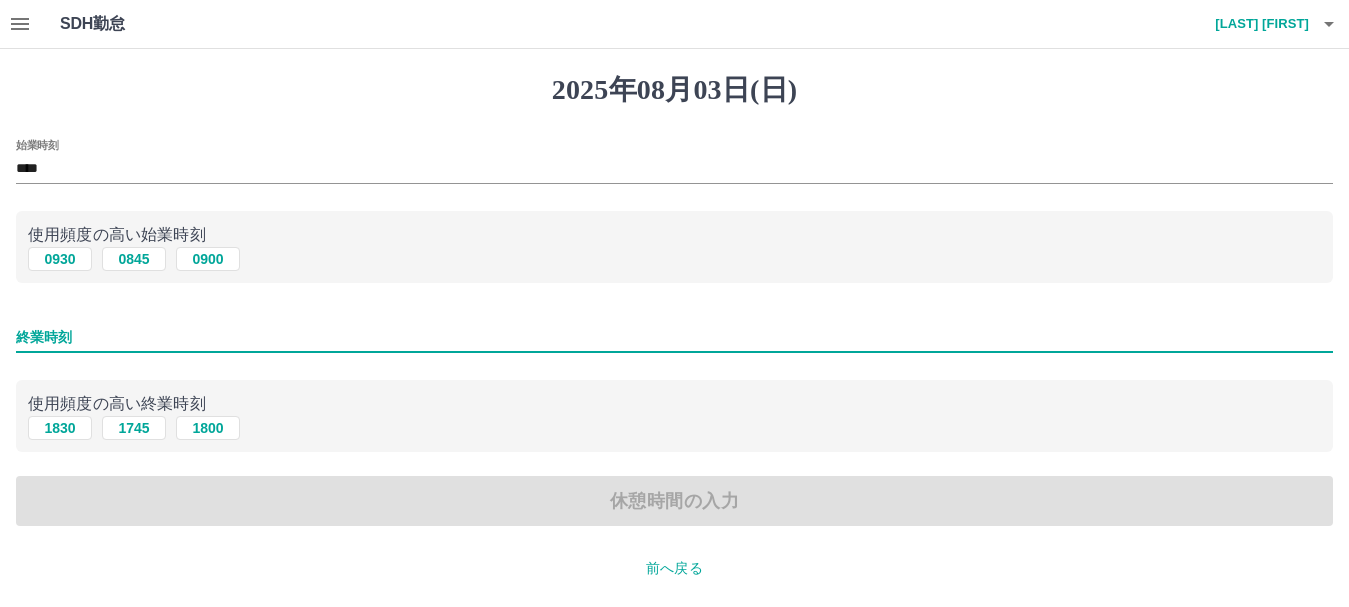 click on "終業時刻" at bounding box center [674, 337] 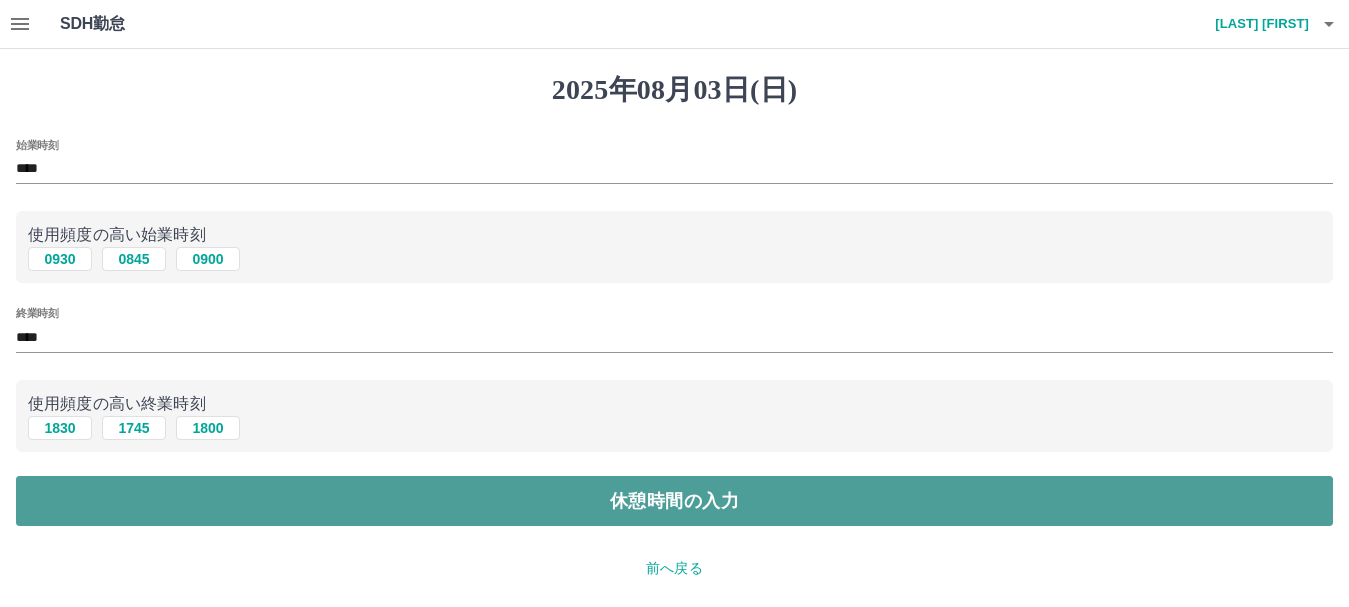 click on "休憩時間の入力" at bounding box center (674, 501) 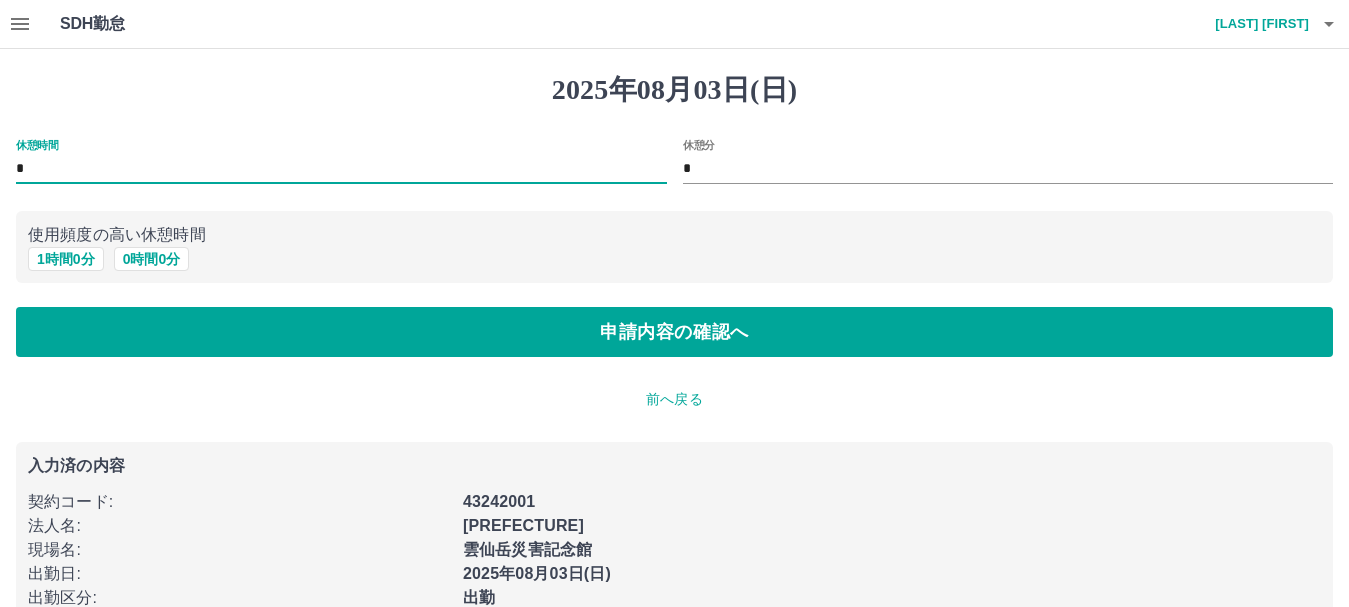 click on "*" at bounding box center [341, 169] 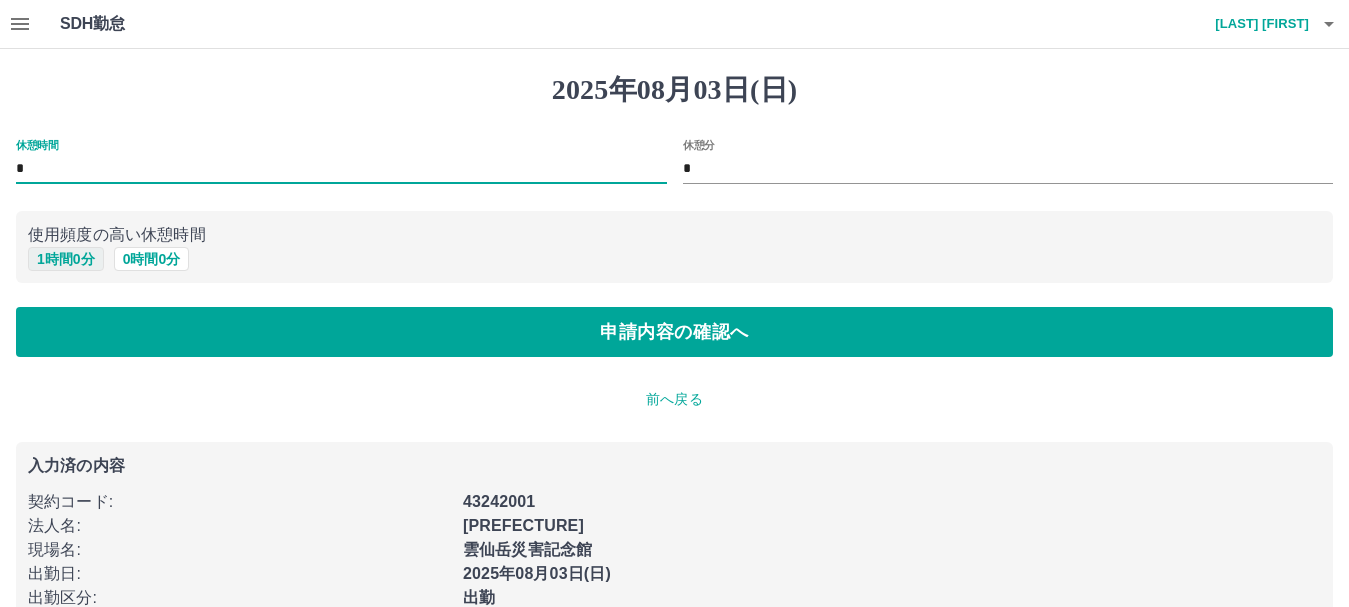 click on "1 時間 0 分" at bounding box center (66, 259) 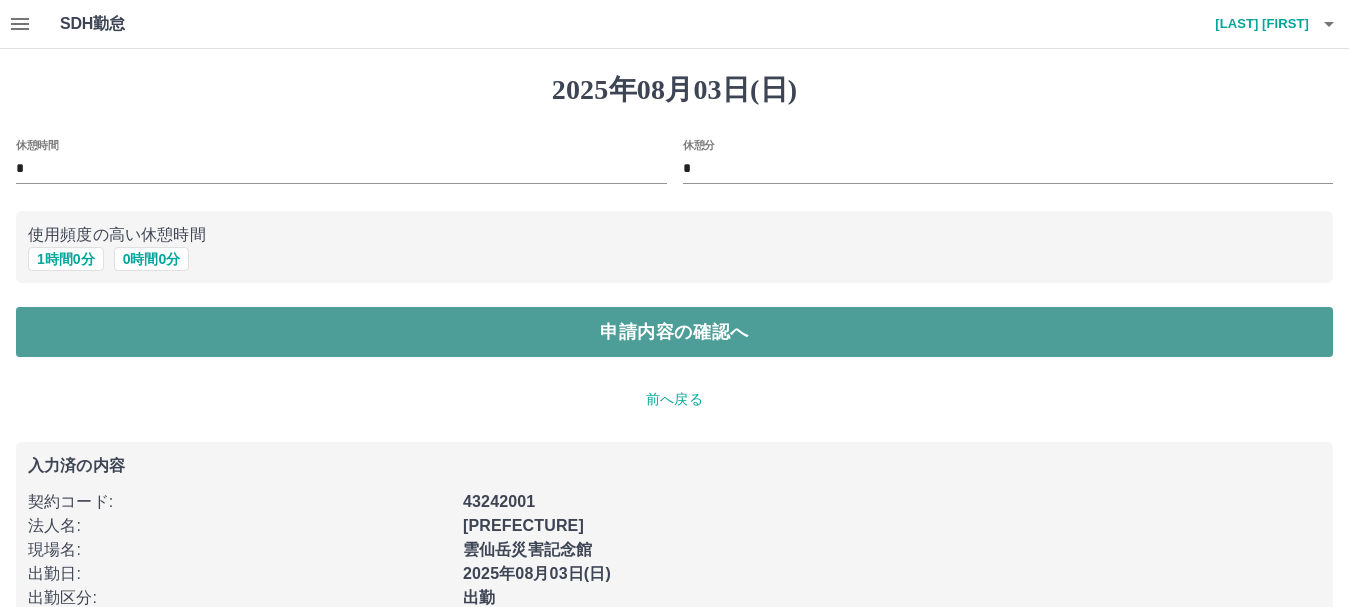 click on "申請内容の確認へ" at bounding box center (674, 332) 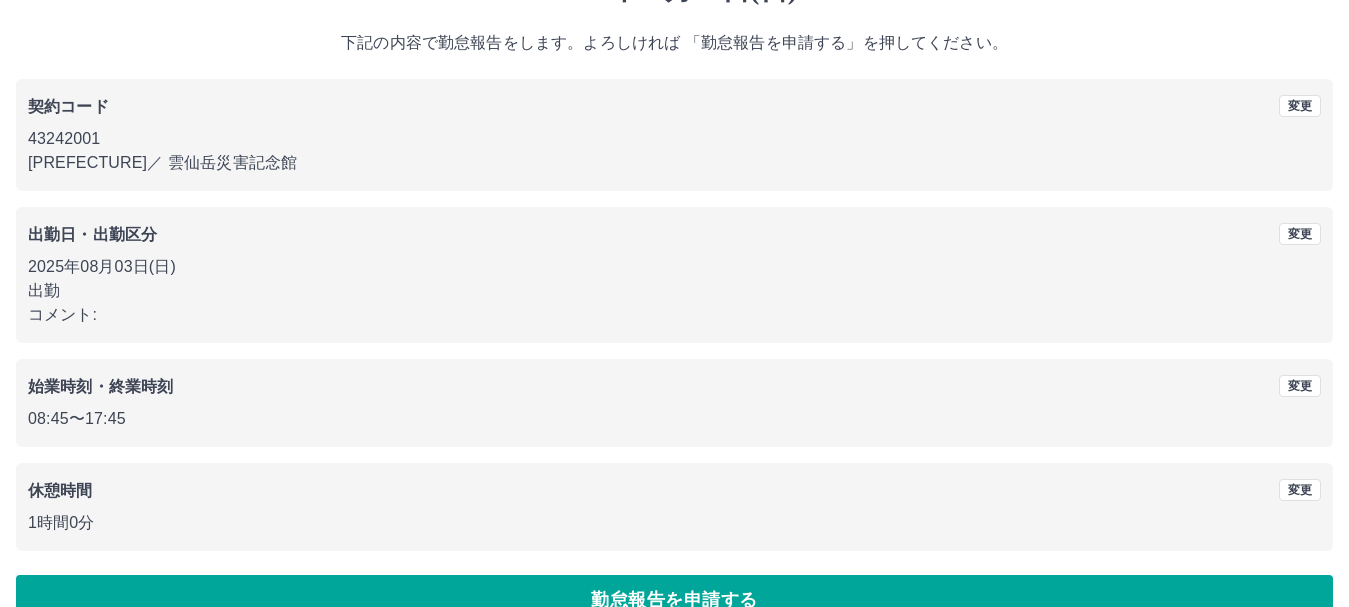 scroll, scrollTop: 142, scrollLeft: 0, axis: vertical 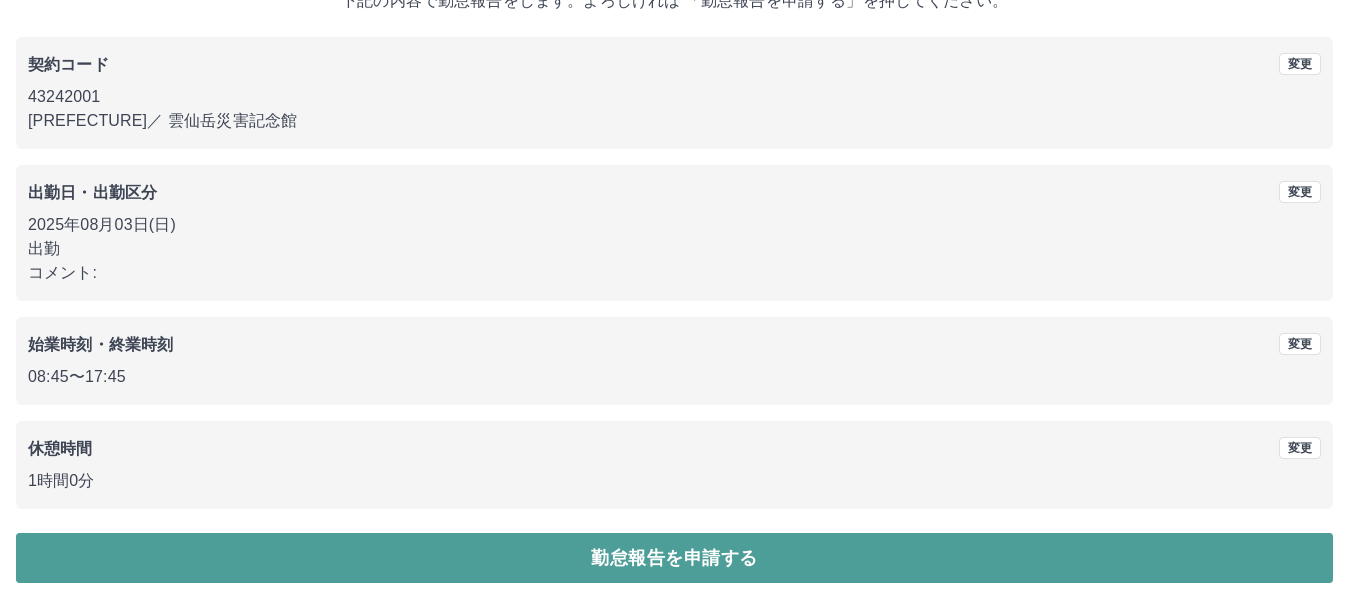 click on "勤怠報告を申請する" at bounding box center (674, 558) 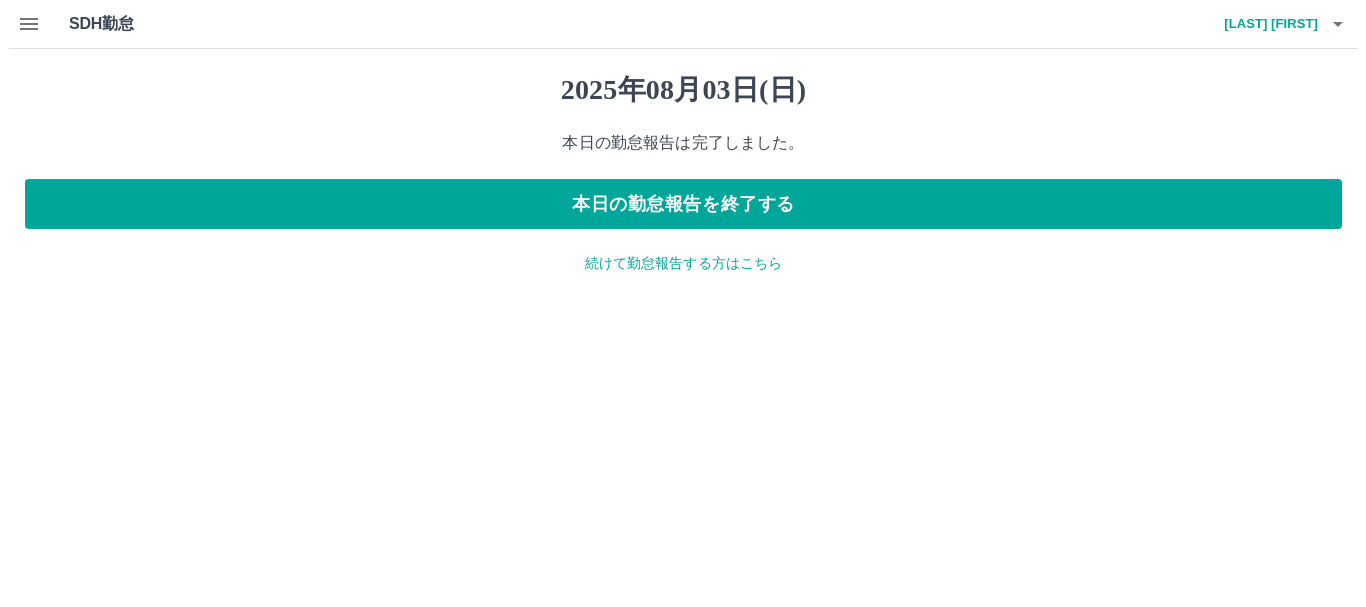 scroll, scrollTop: 0, scrollLeft: 0, axis: both 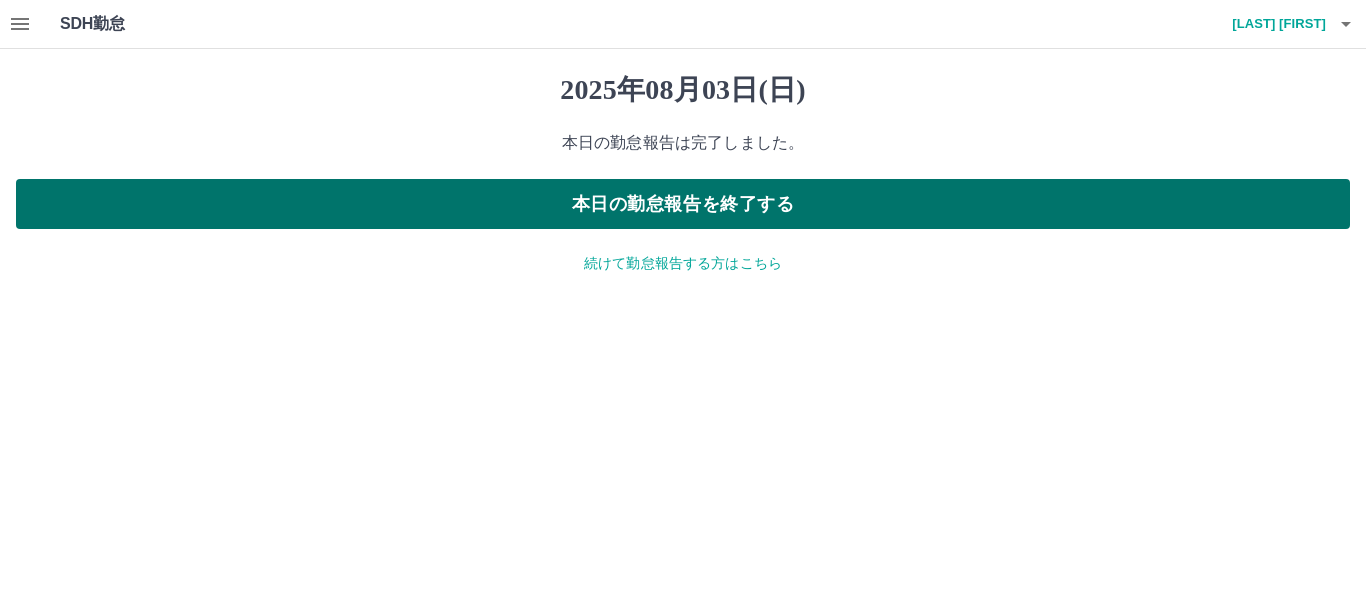 click on "本日の勤怠報告を終了する" at bounding box center (683, 204) 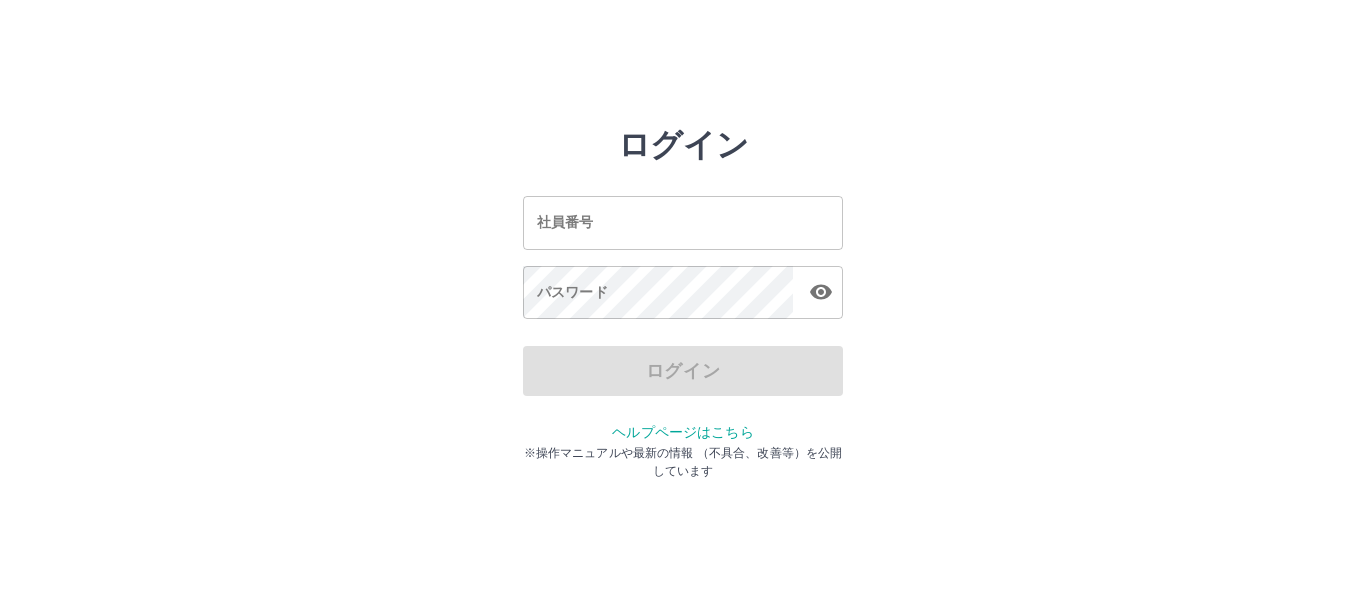 scroll, scrollTop: 0, scrollLeft: 0, axis: both 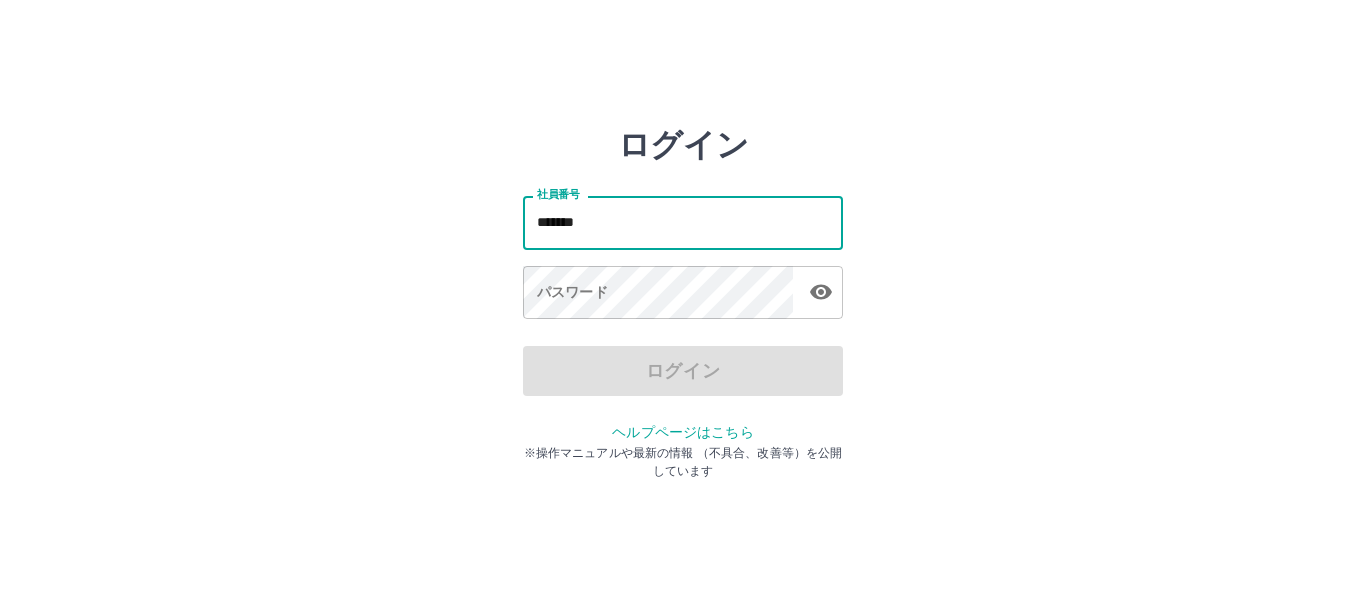 type on "*******" 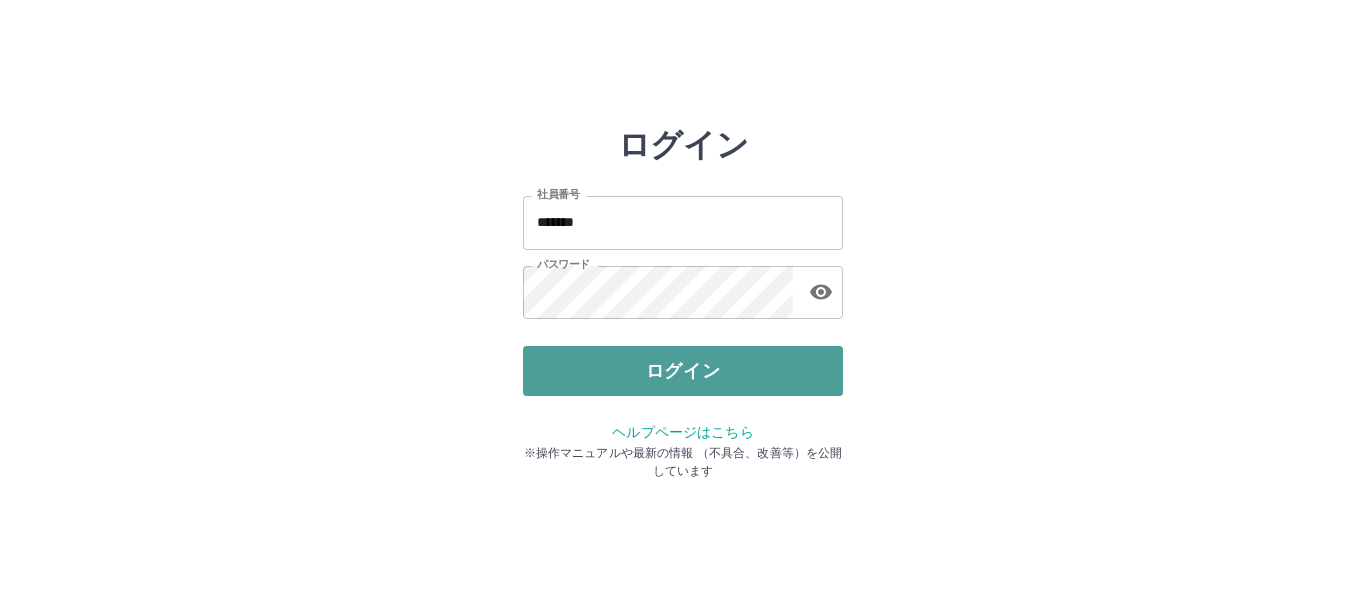 click on "ログイン" at bounding box center [683, 371] 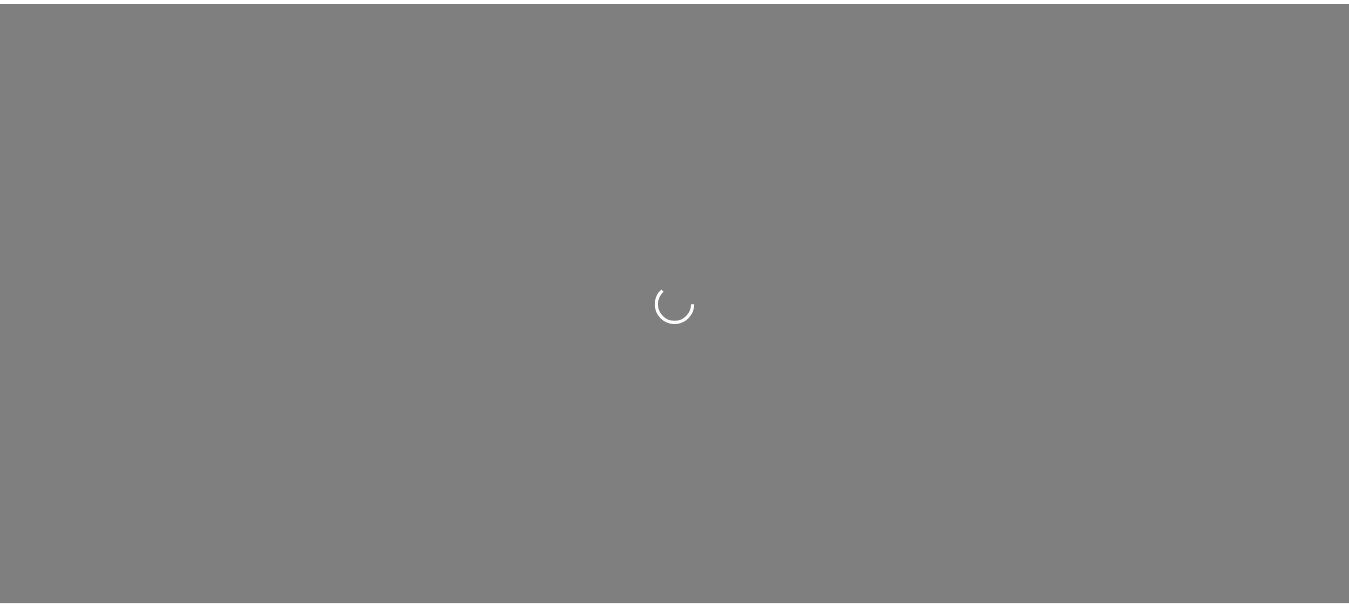 scroll, scrollTop: 0, scrollLeft: 0, axis: both 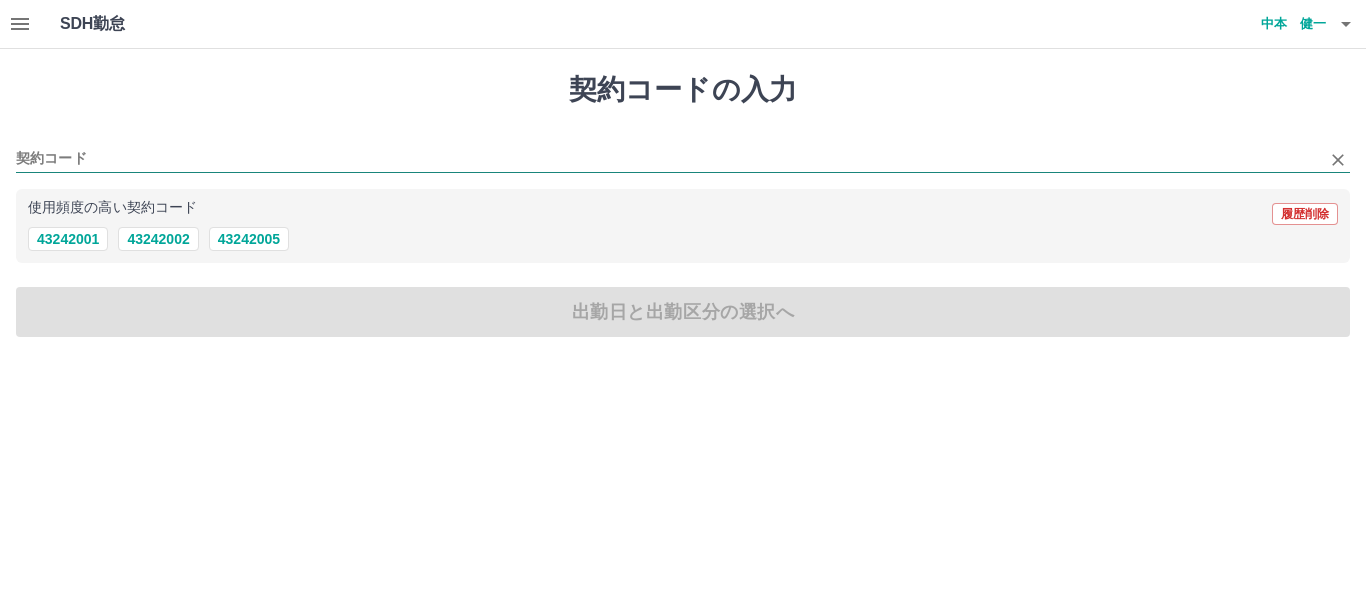 click on "契約コード" at bounding box center (668, 159) 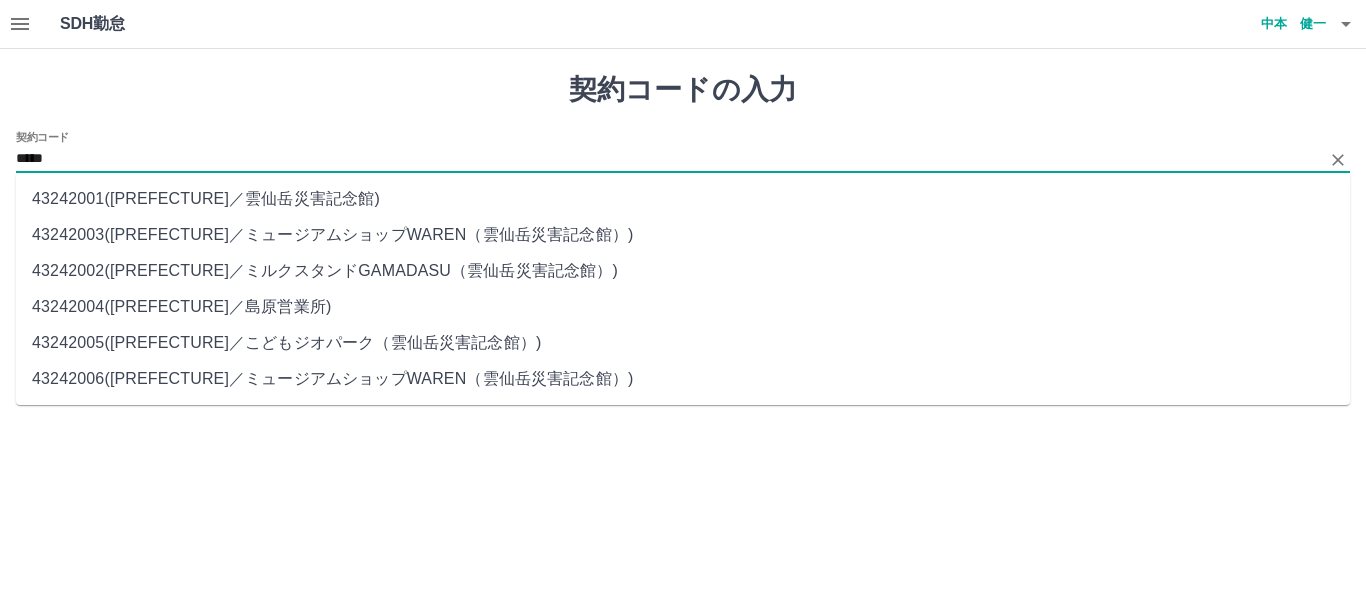 click on "43242003  ( 長崎県 ／ ミュージアムショップWAREN（雲仙岳災害記念館） )" at bounding box center (683, 235) 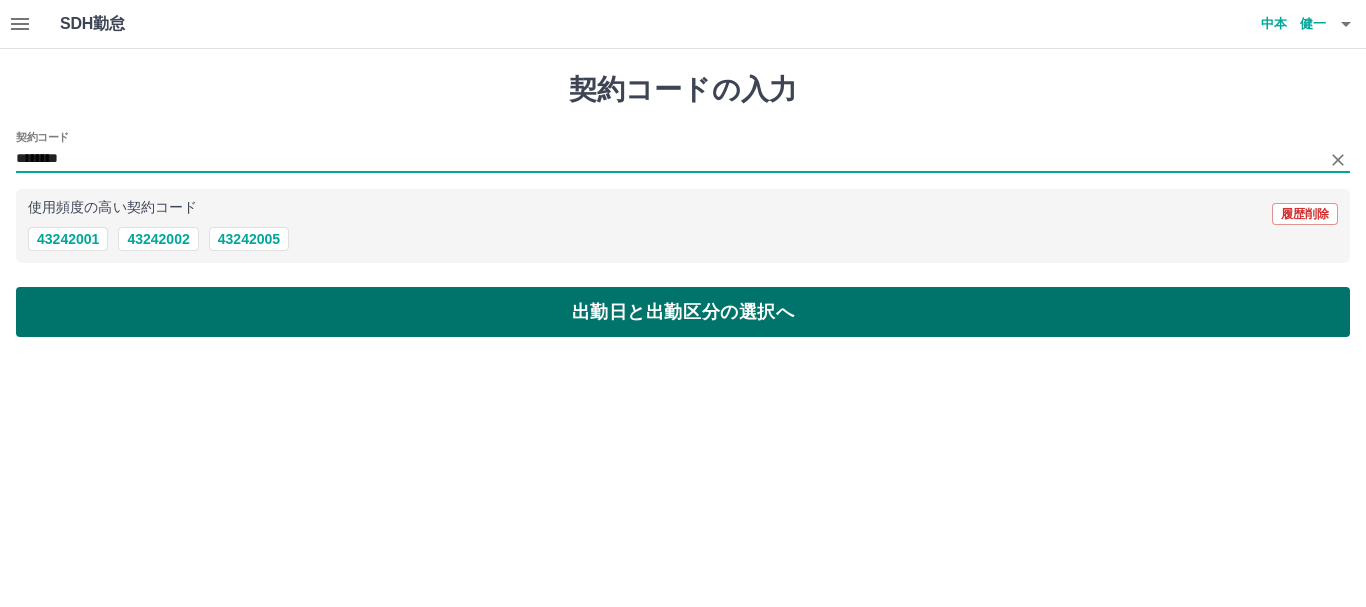 type on "********" 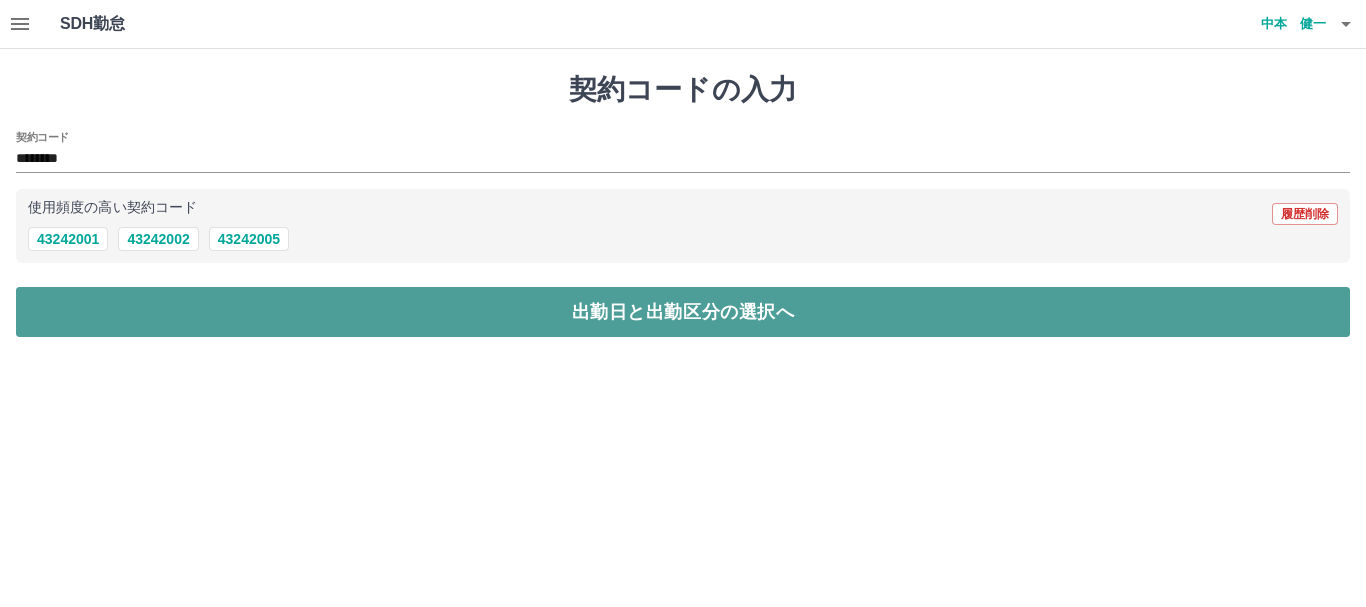 click on "出勤日と出勤区分の選択へ" at bounding box center [683, 312] 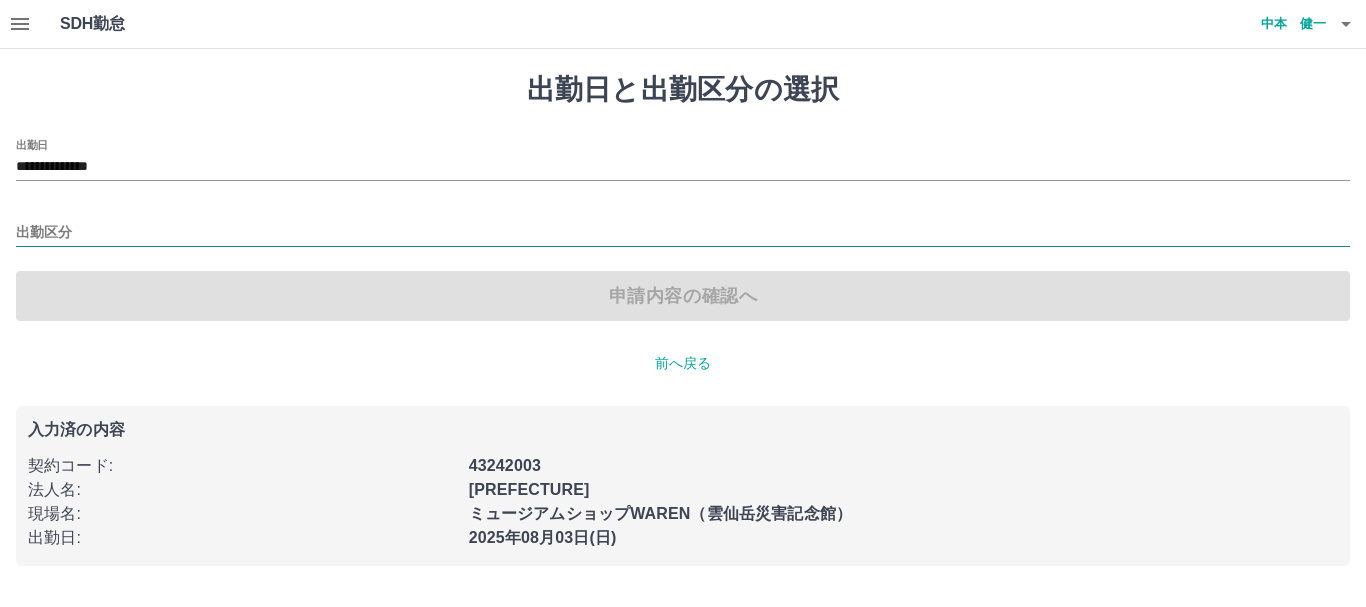 click on "出勤区分" at bounding box center [683, 233] 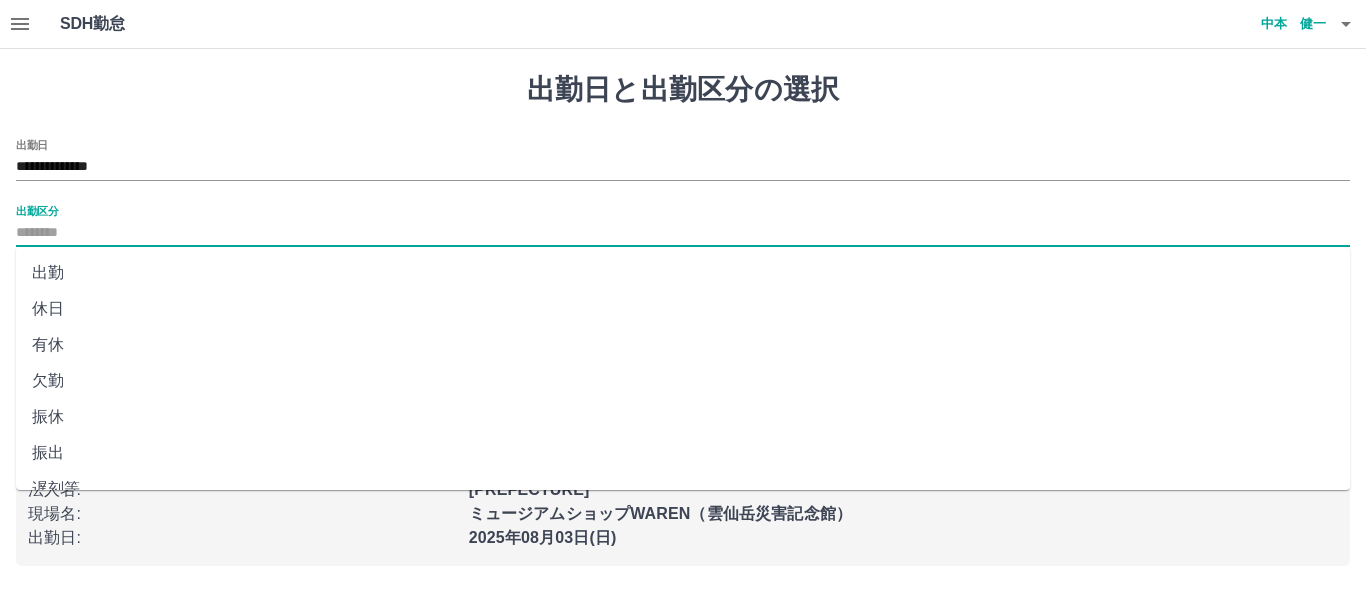 click on "出勤" at bounding box center (683, 273) 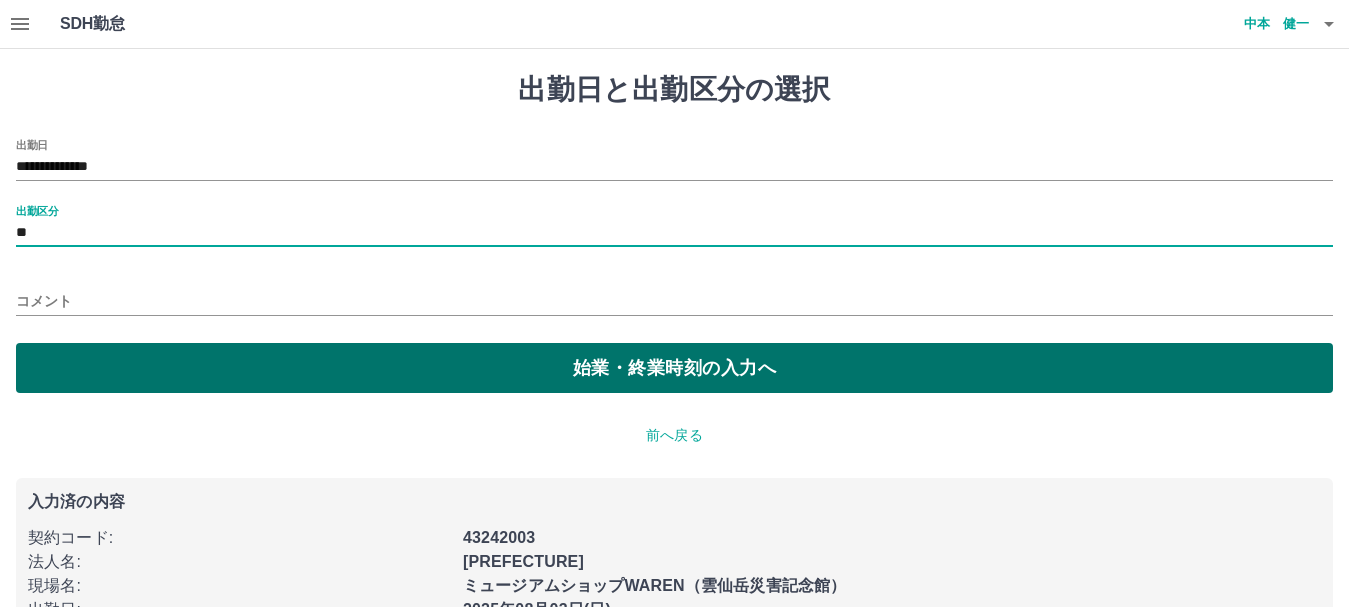 click on "始業・終業時刻の入力へ" at bounding box center [674, 368] 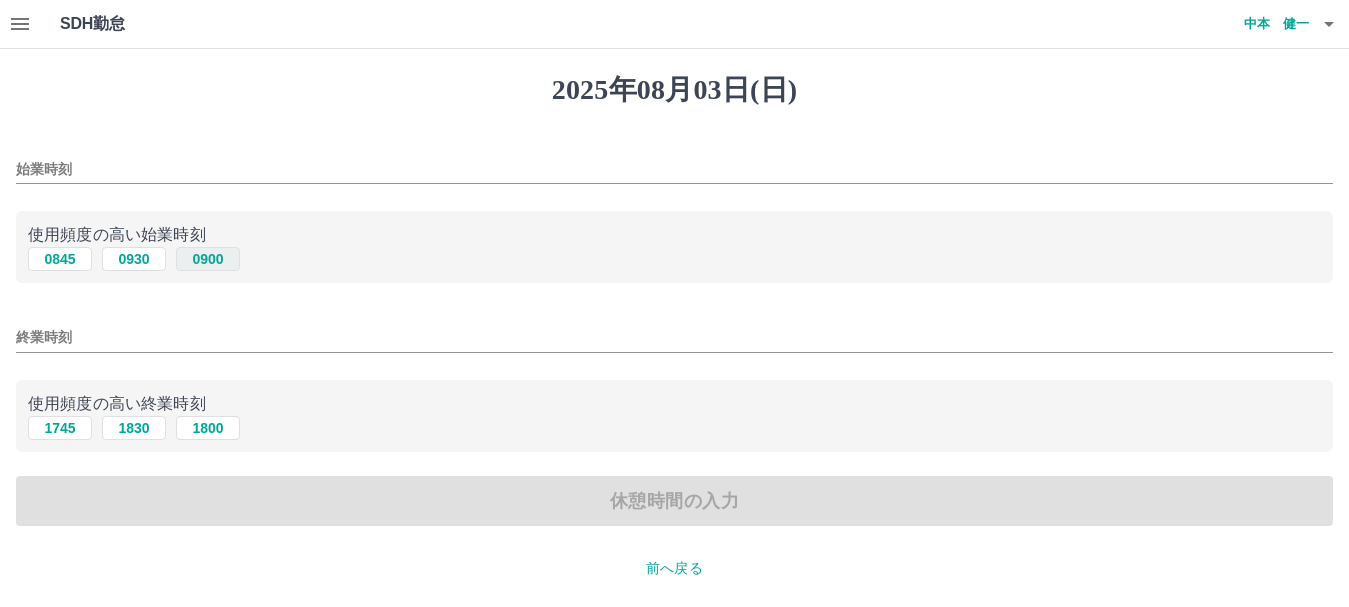 click on "0900" at bounding box center [208, 259] 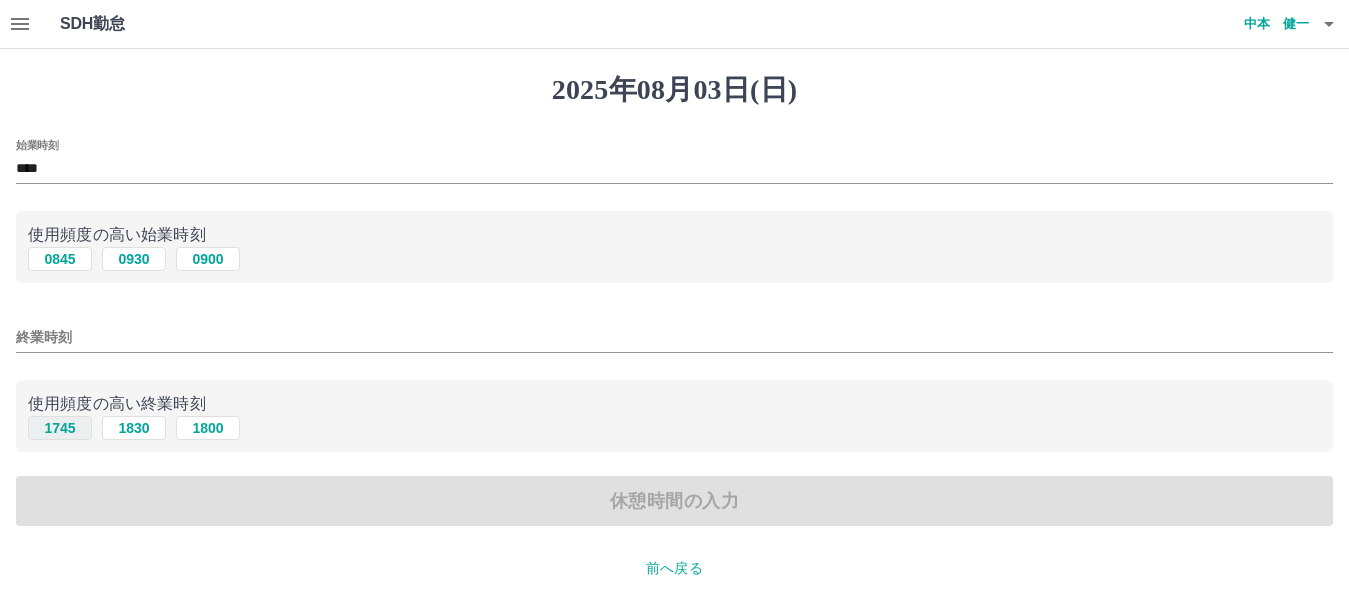 click on "1745" at bounding box center [60, 428] 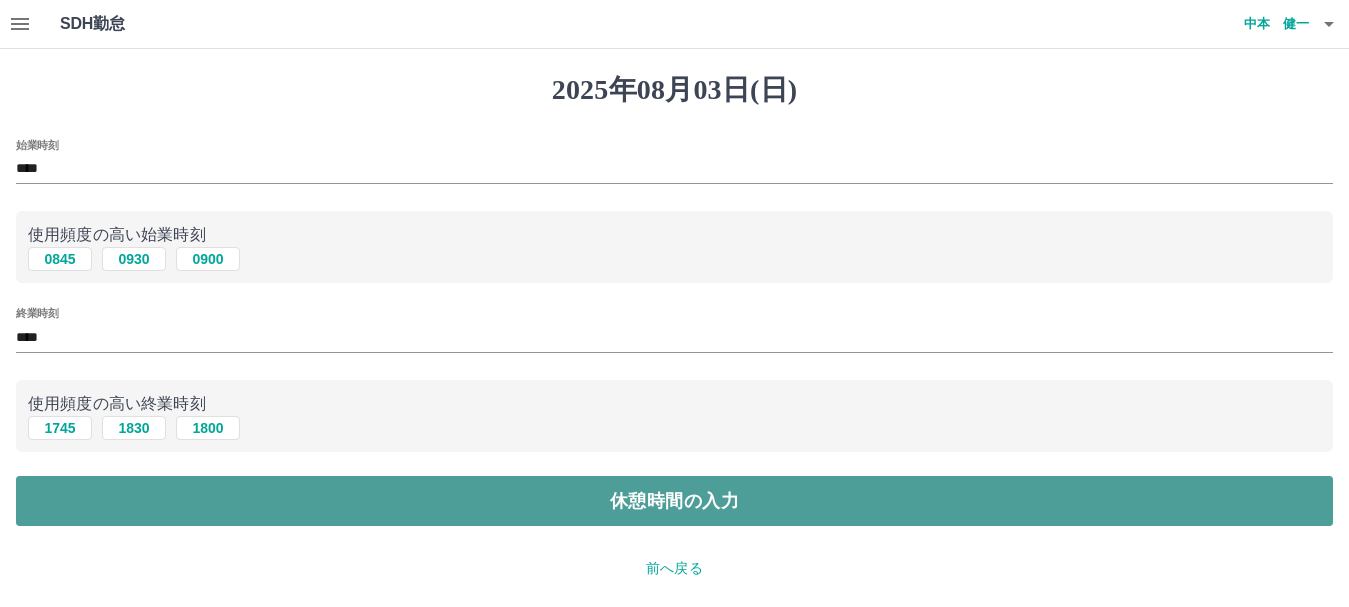 click on "休憩時間の入力" at bounding box center (674, 501) 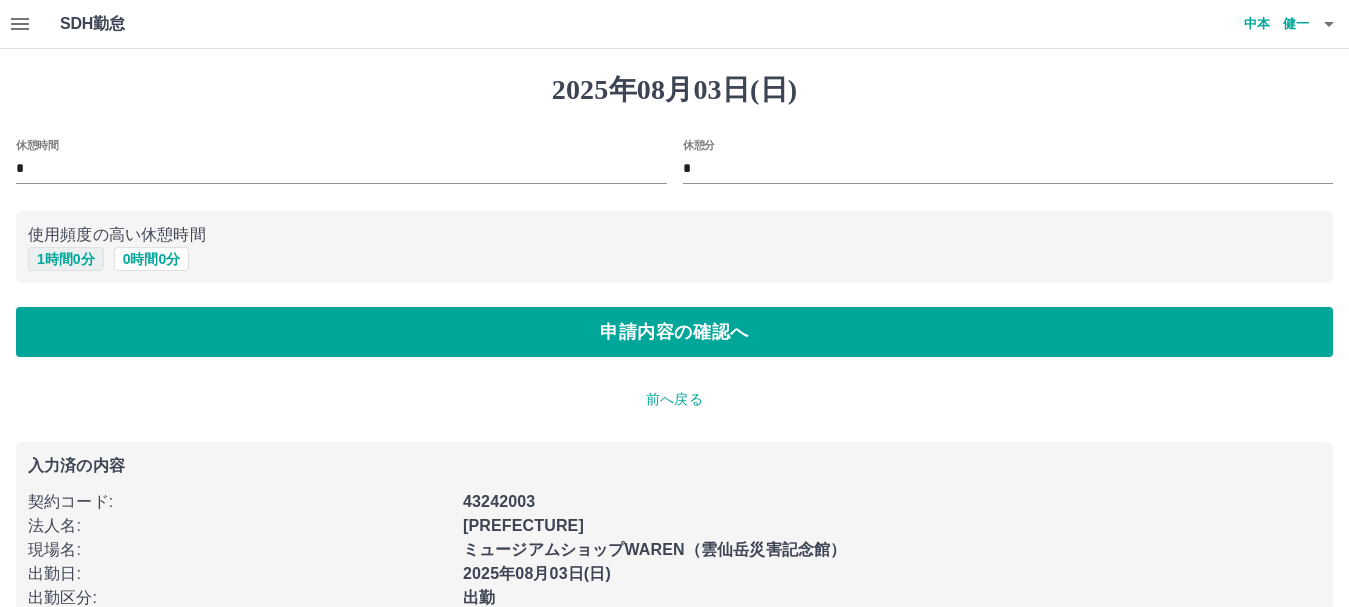 click on "1 時間 0 分" at bounding box center (66, 259) 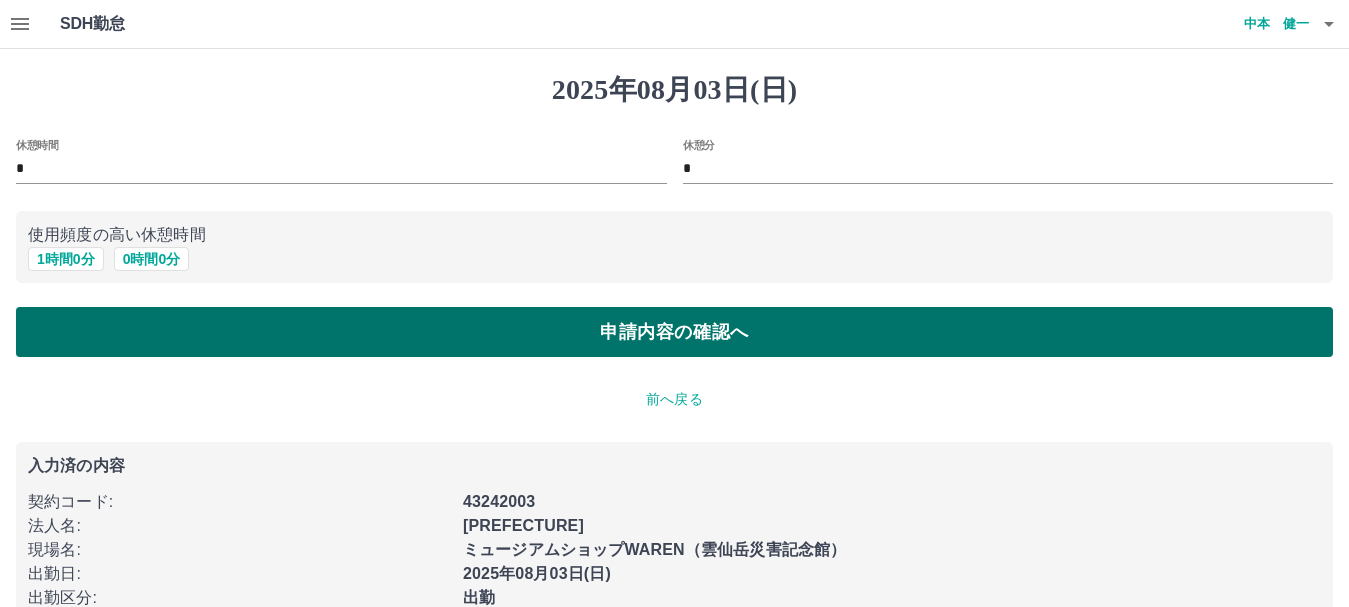 click on "申請内容の確認へ" at bounding box center (674, 332) 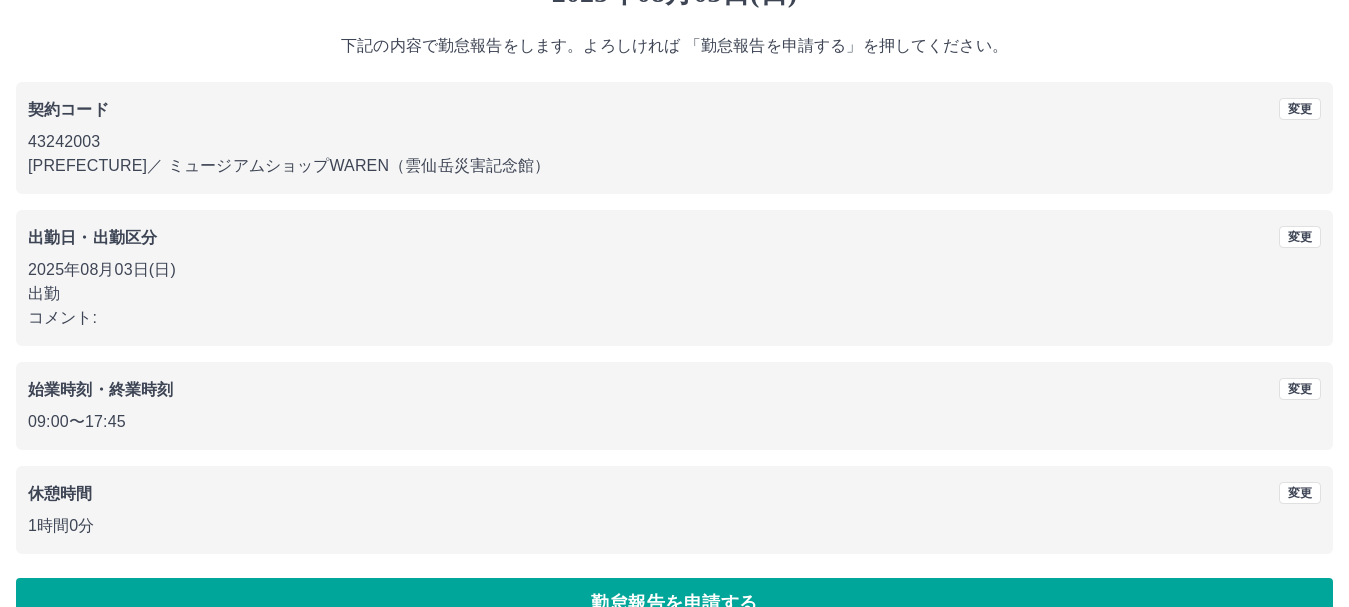 scroll, scrollTop: 142, scrollLeft: 0, axis: vertical 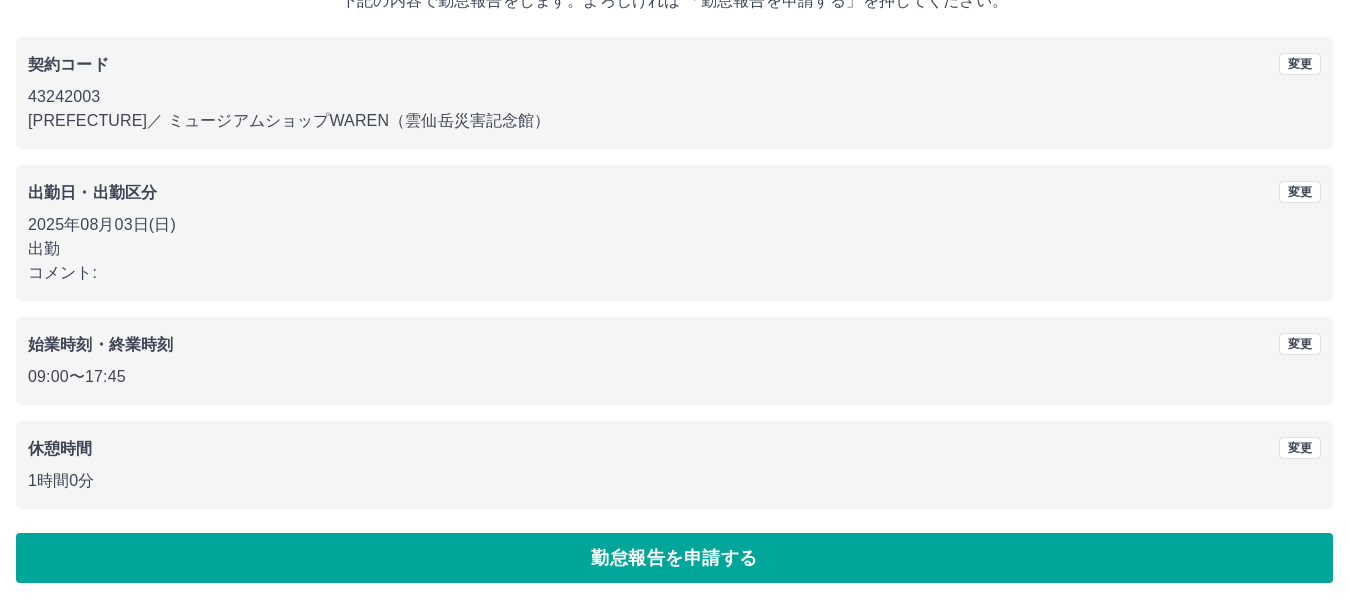 click on "勤怠報告を申請する" at bounding box center [674, 558] 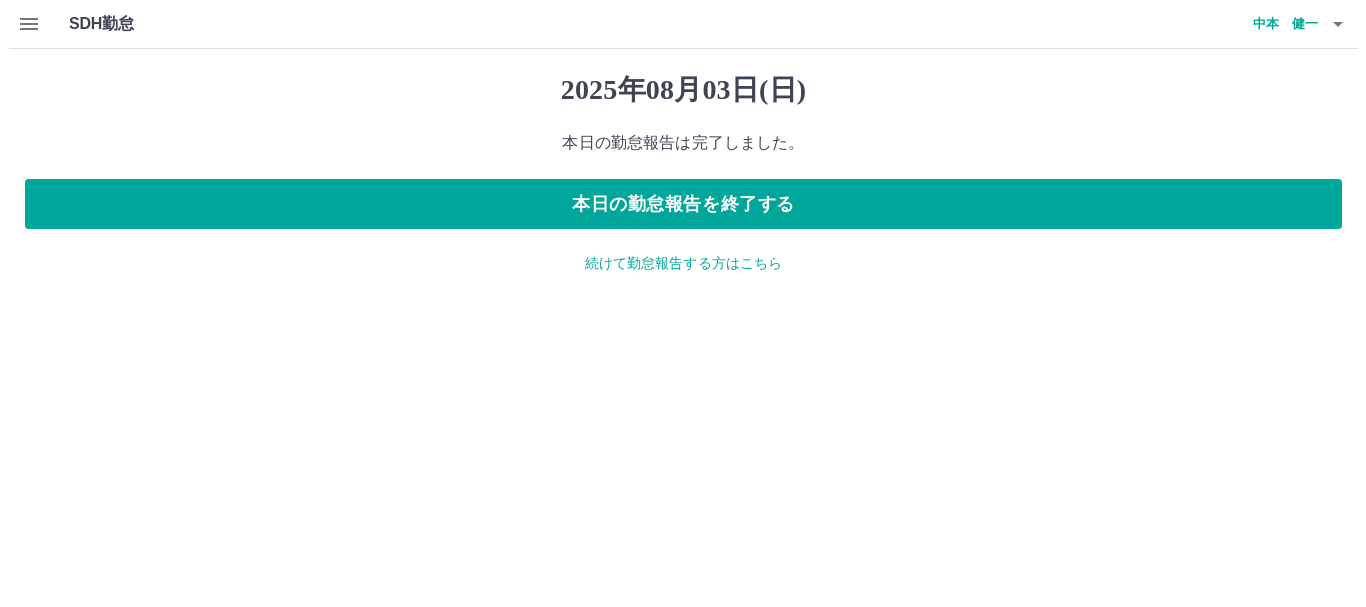 scroll, scrollTop: 0, scrollLeft: 0, axis: both 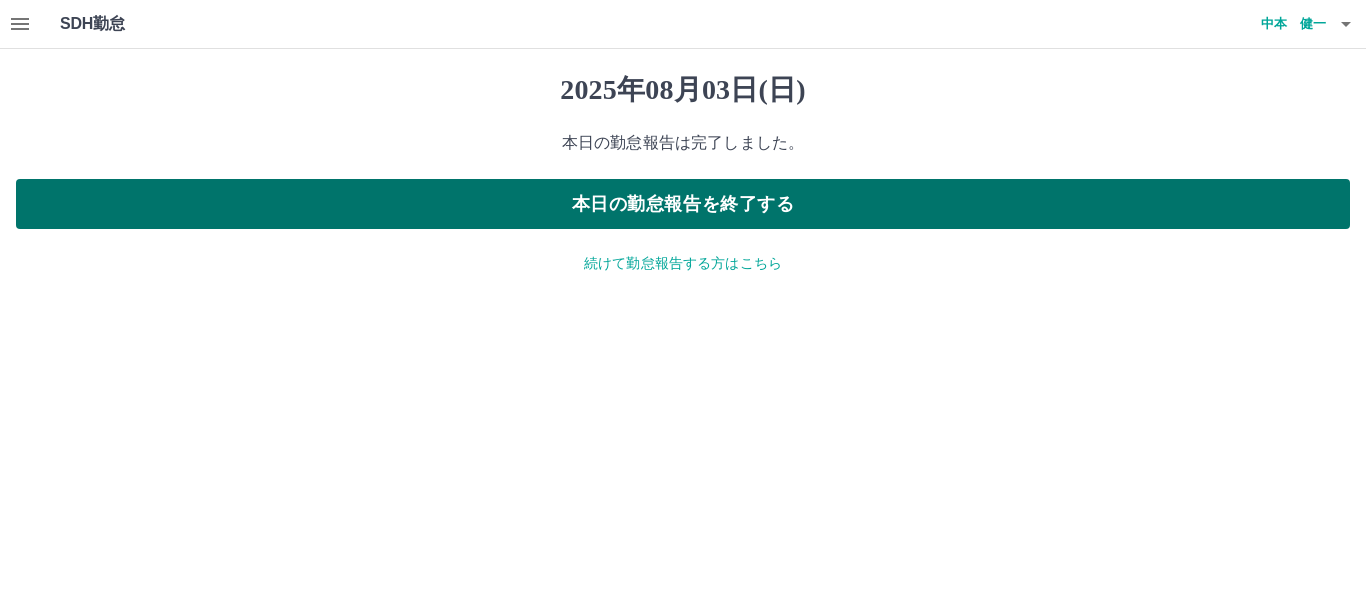 click on "本日の勤怠報告を終了する" at bounding box center (683, 204) 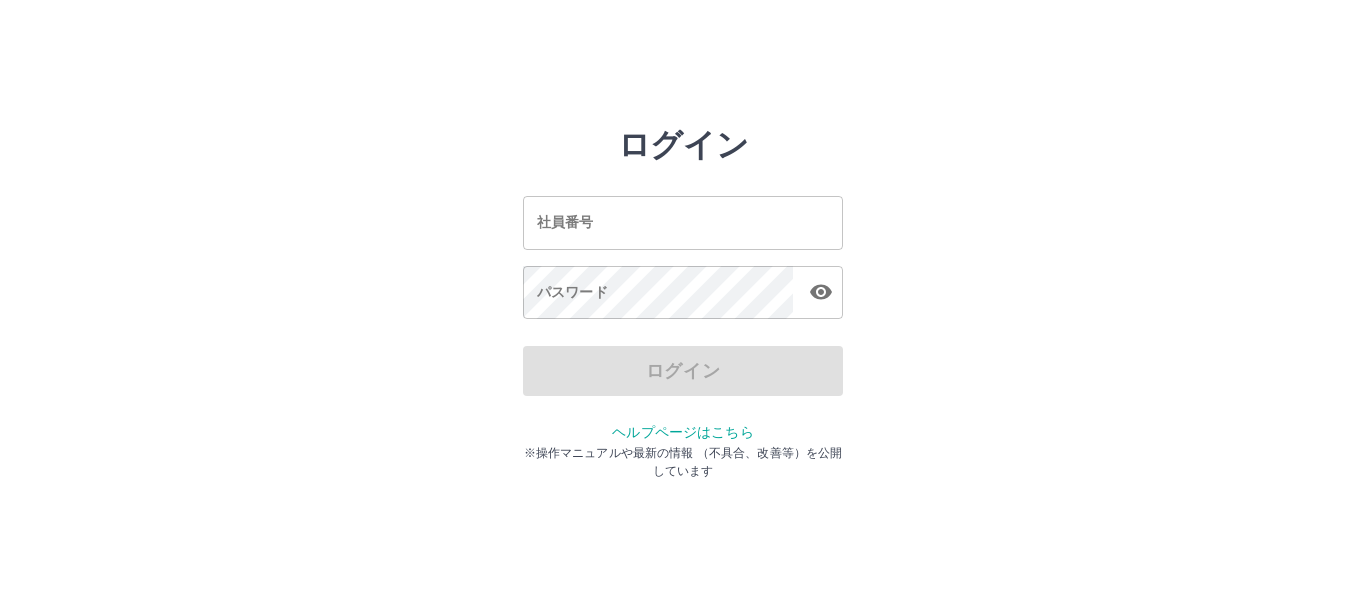 scroll, scrollTop: 0, scrollLeft: 0, axis: both 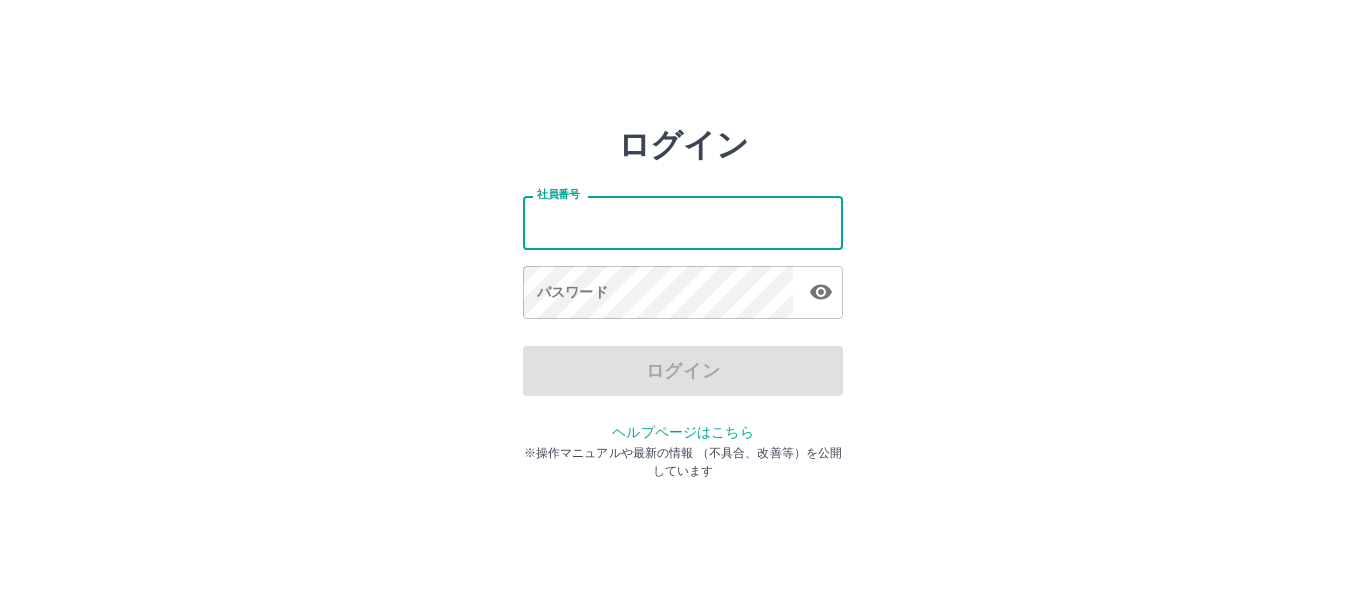 click on "社員番号" at bounding box center (683, 222) 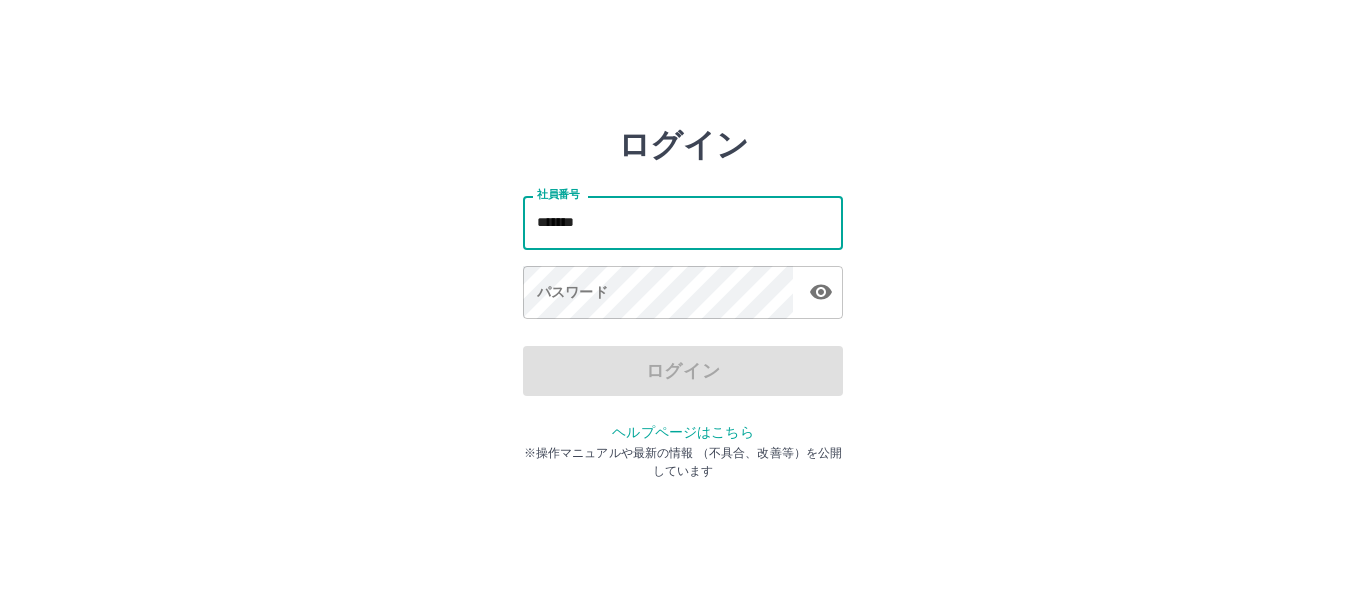 type on "*******" 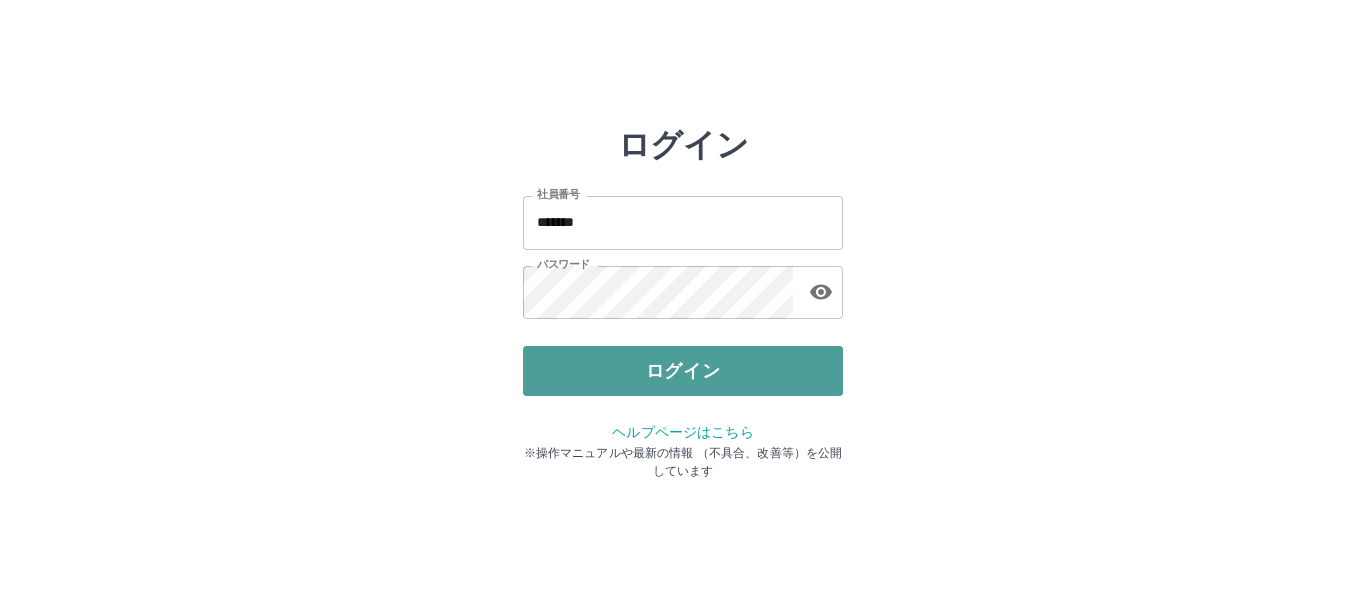 click on "ログイン" at bounding box center (683, 371) 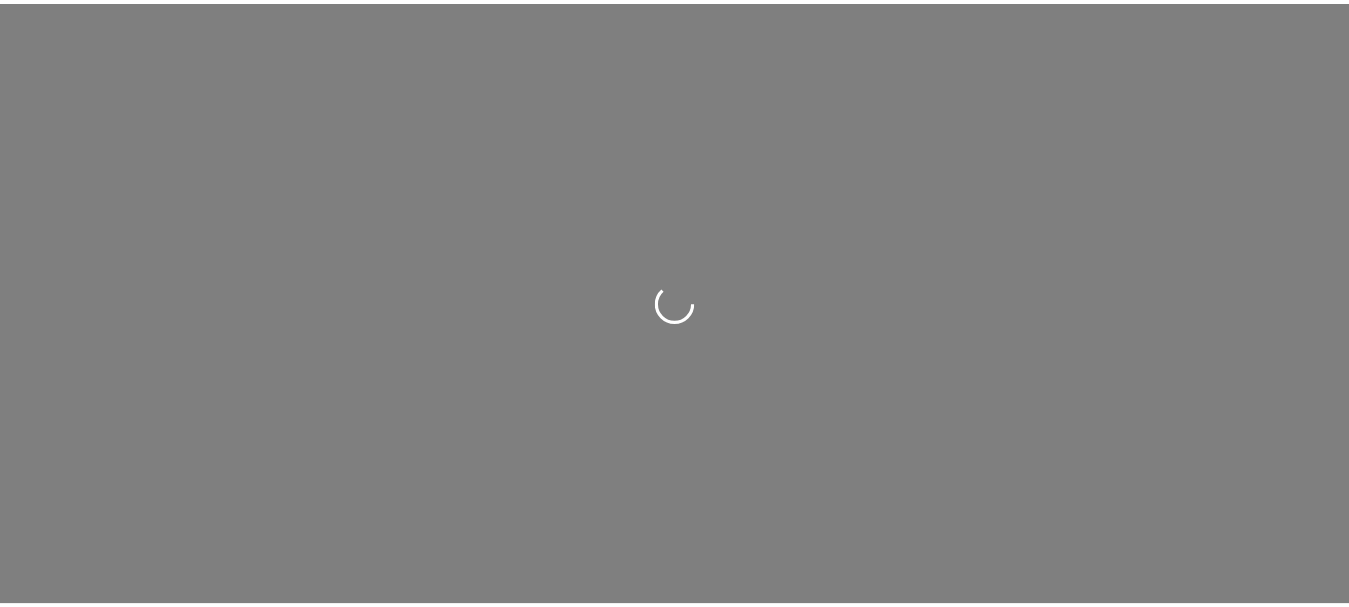 scroll, scrollTop: 0, scrollLeft: 0, axis: both 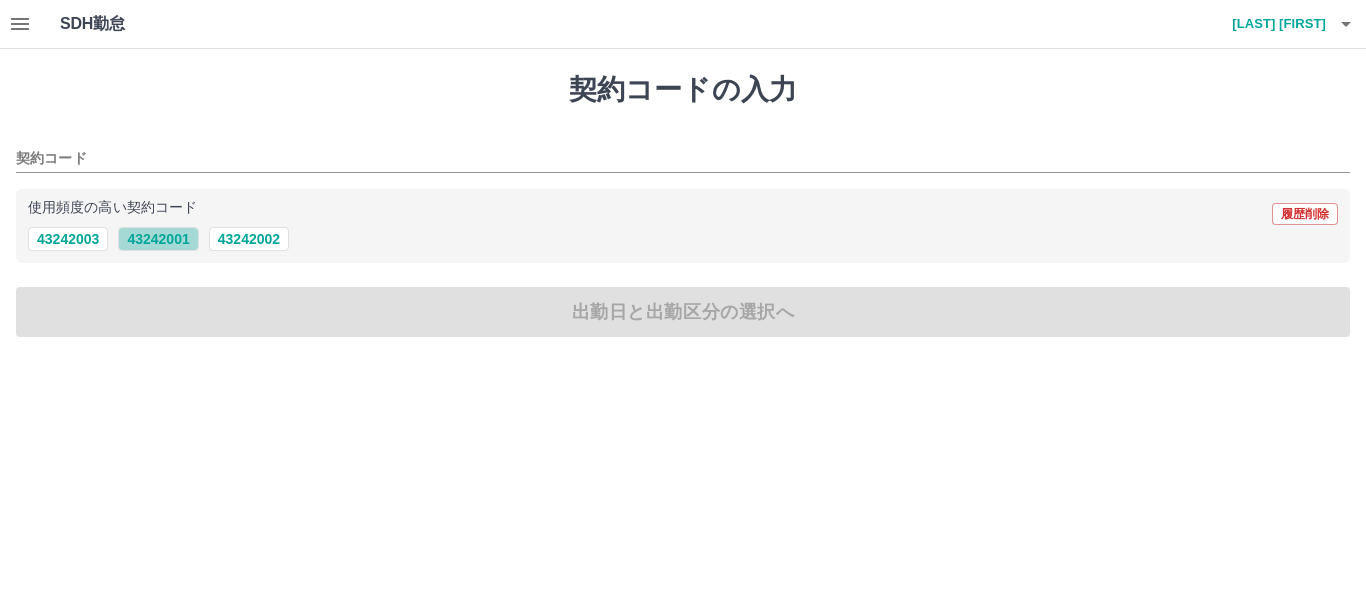 click on "43242001" at bounding box center (158, 239) 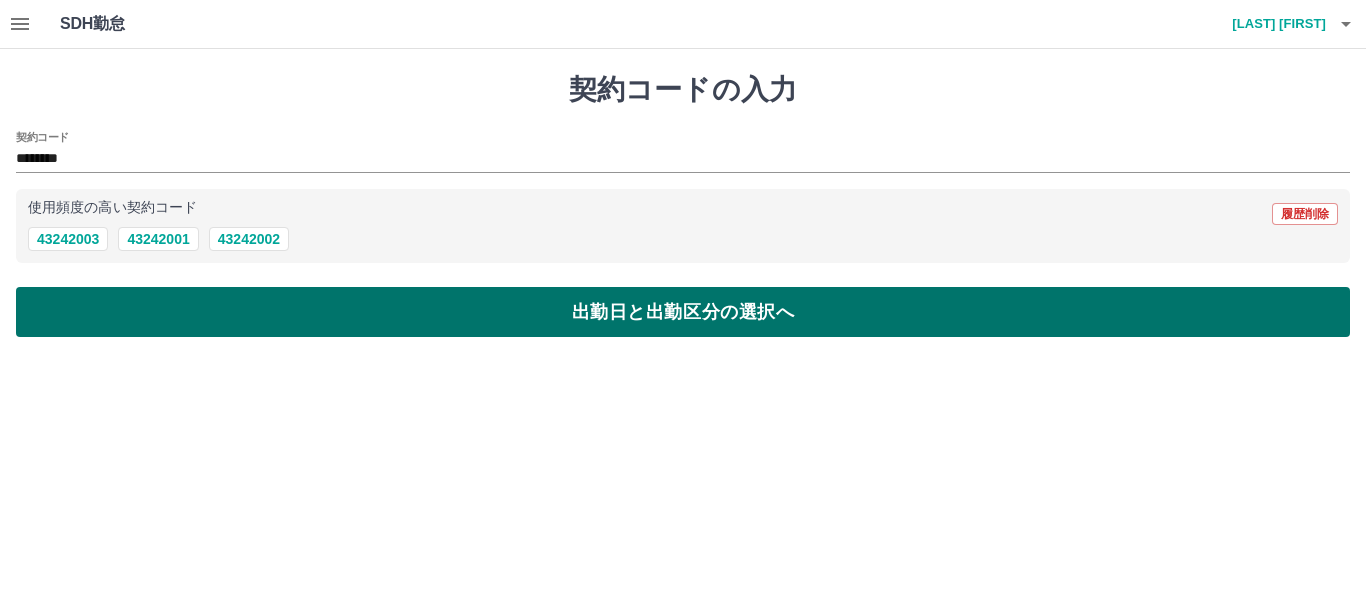 click on "出勤日と出勤区分の選択へ" at bounding box center [683, 312] 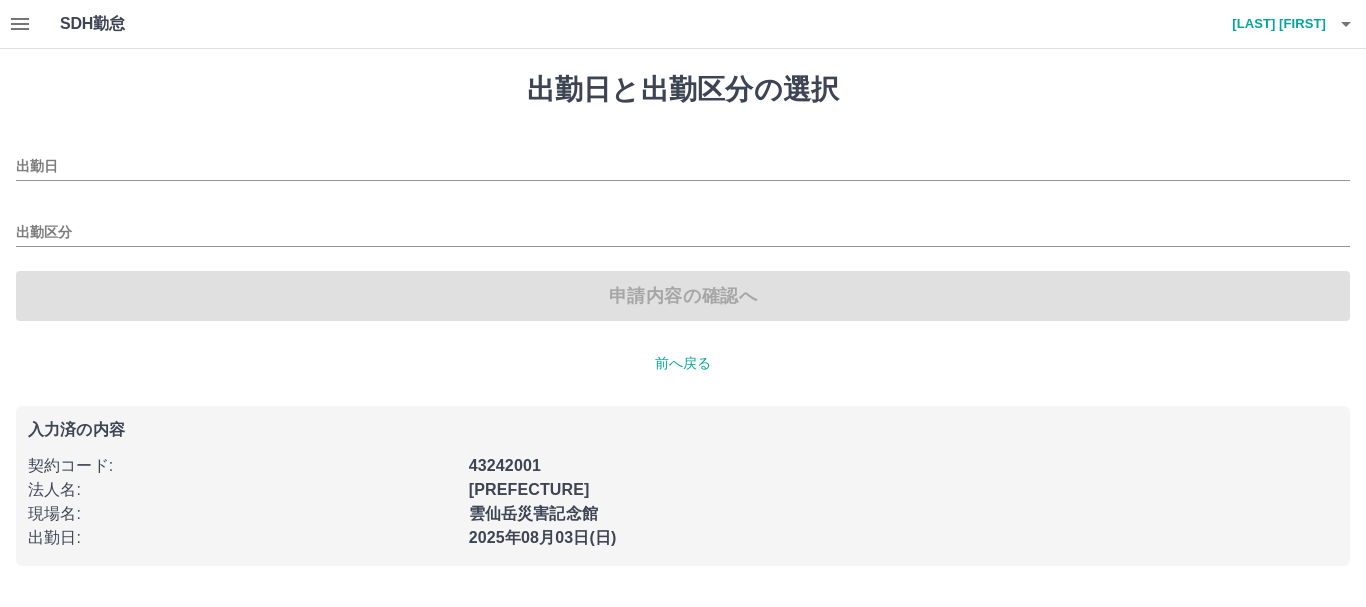 type on "**********" 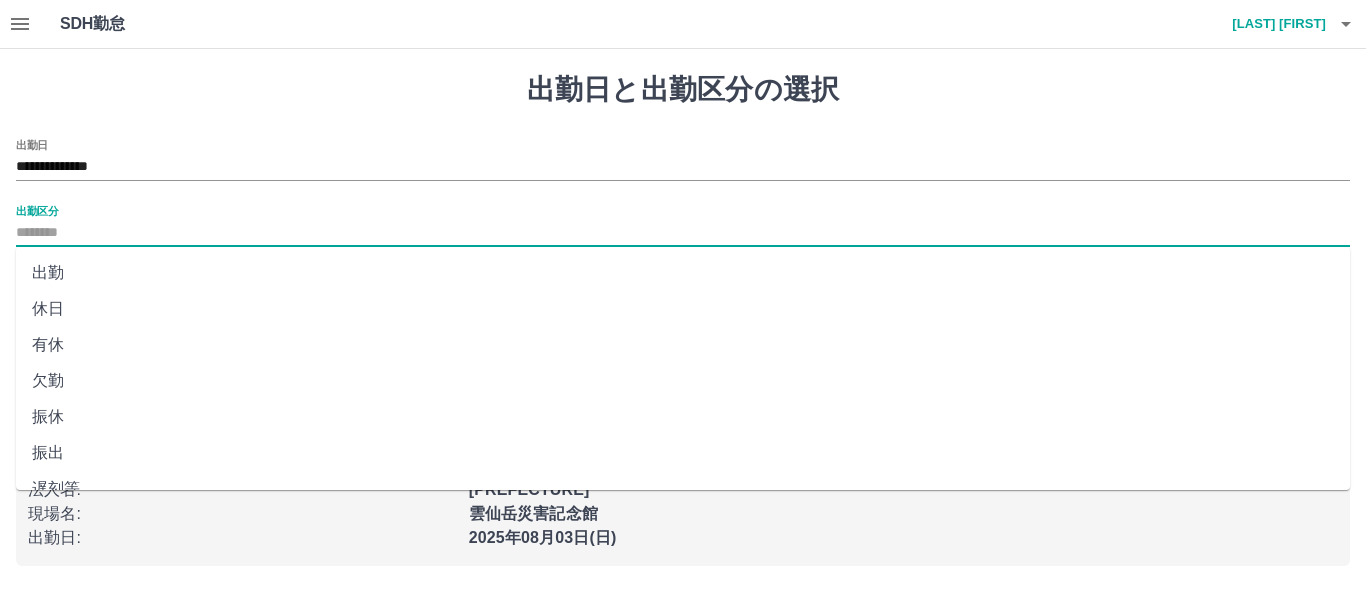 click on "出勤区分" at bounding box center [683, 233] 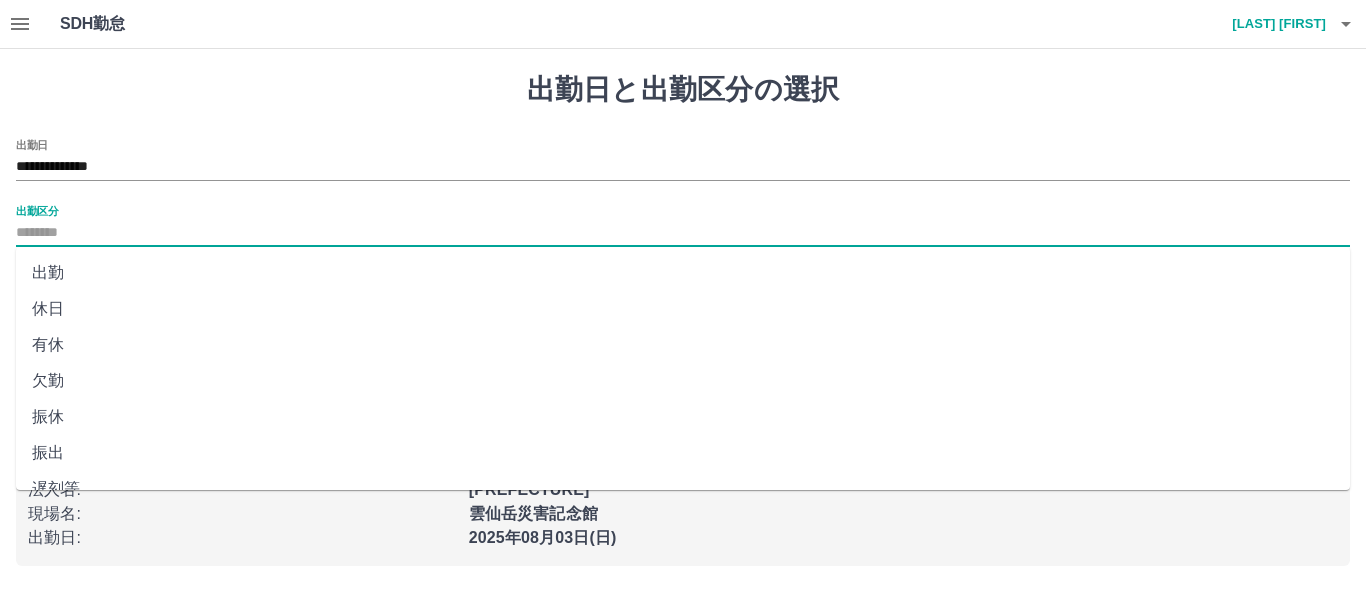 click on "出勤" at bounding box center [683, 273] 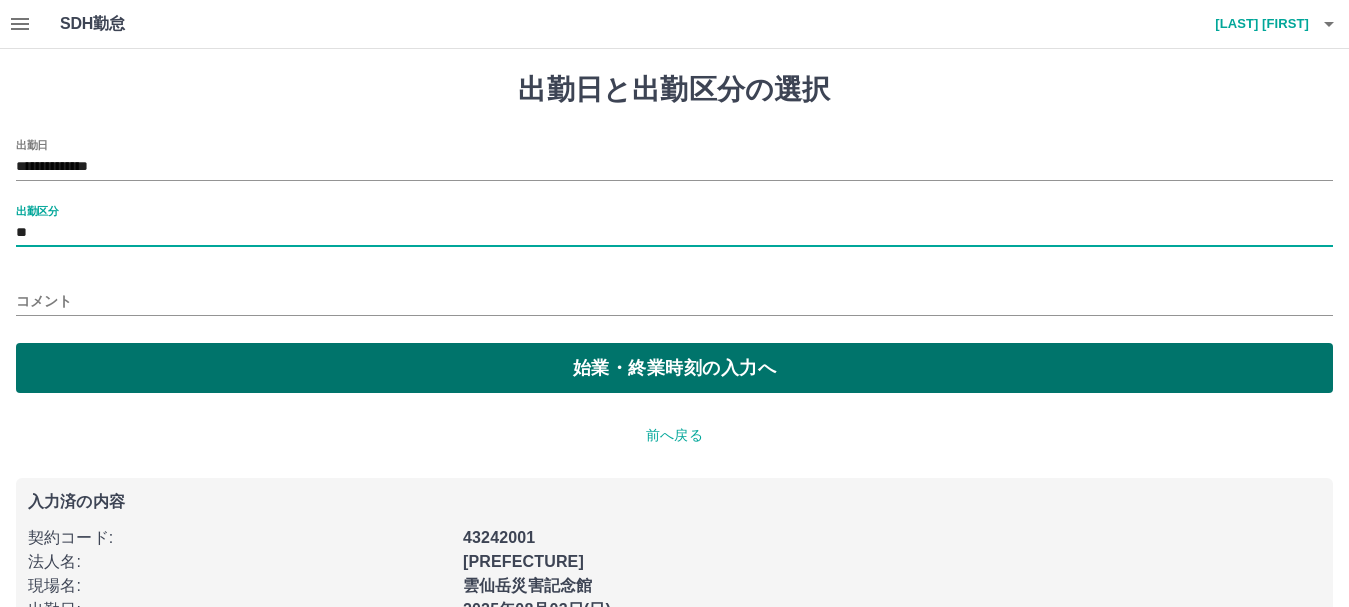 click on "始業・終業時刻の入力へ" at bounding box center [674, 368] 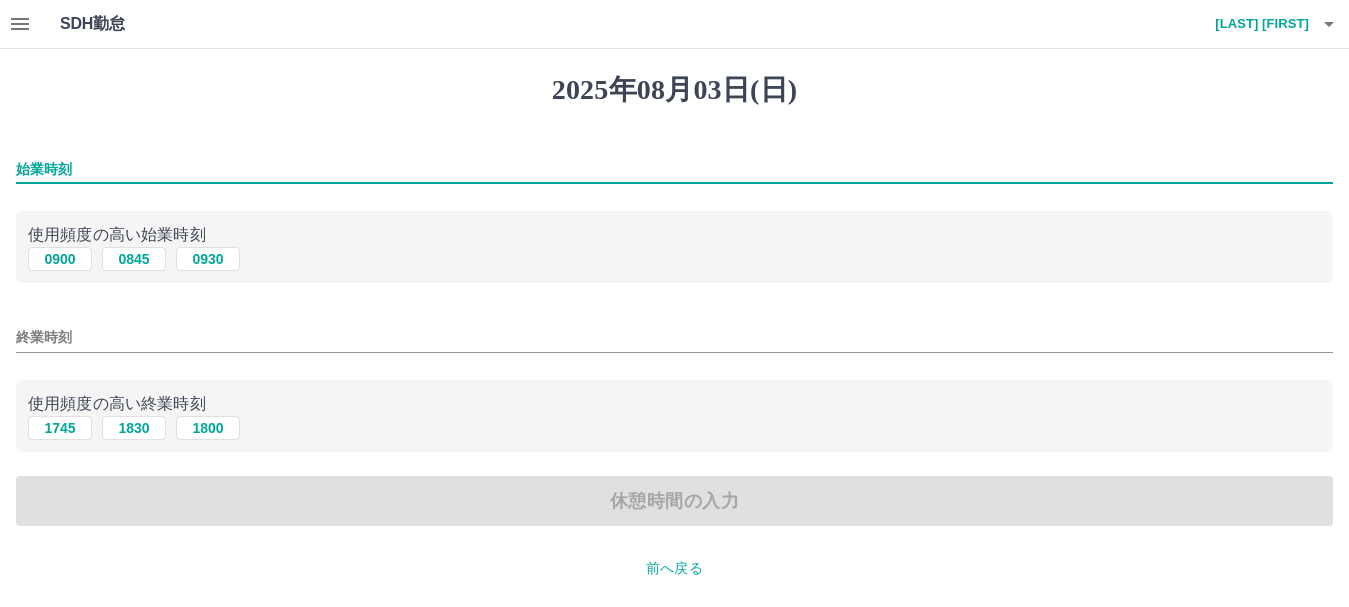 click on "始業時刻" at bounding box center (674, 169) 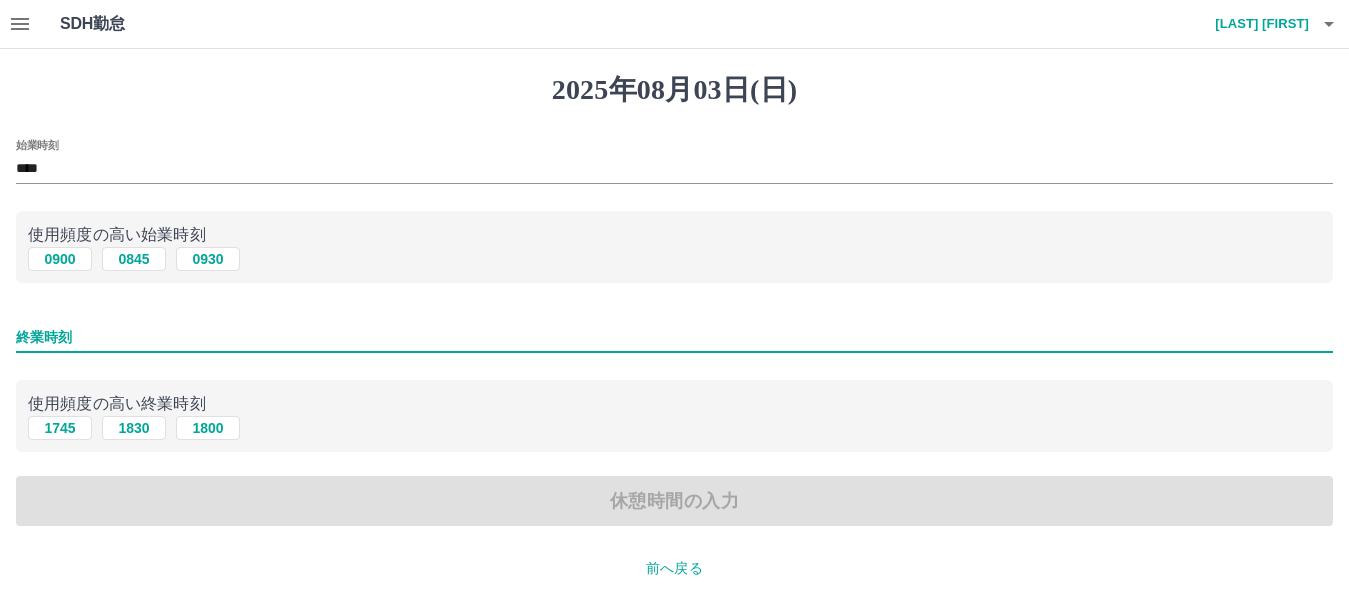 click on "終業時刻" at bounding box center (674, 337) 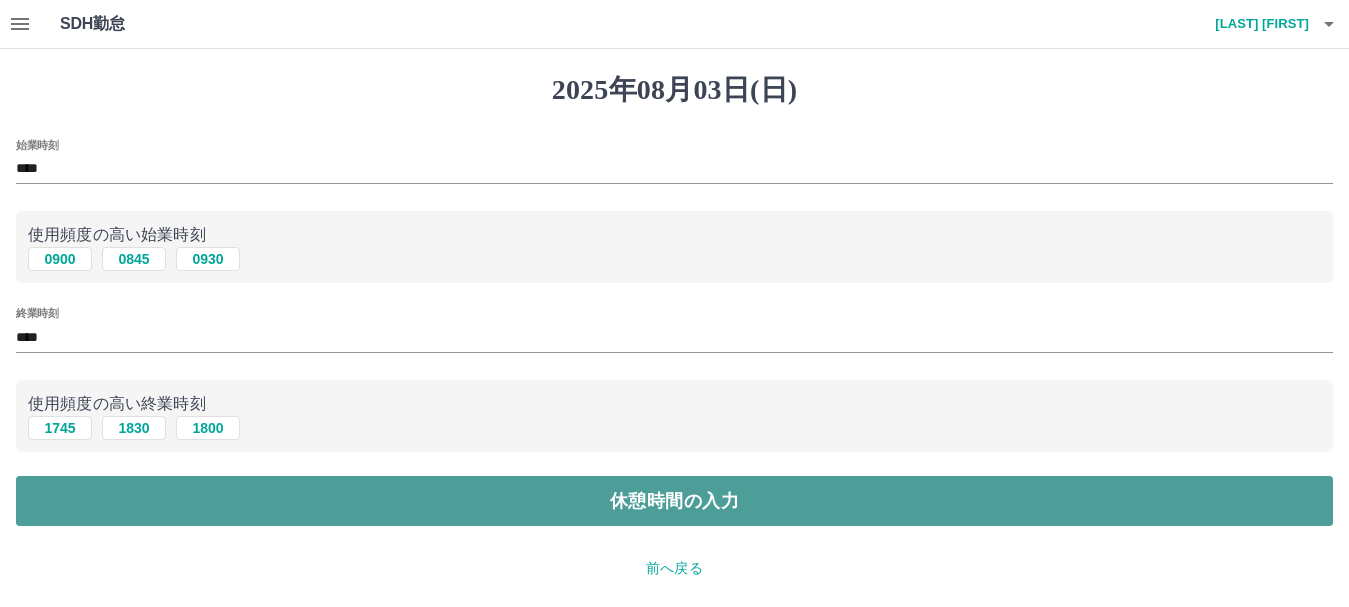 click on "休憩時間の入力" at bounding box center [674, 501] 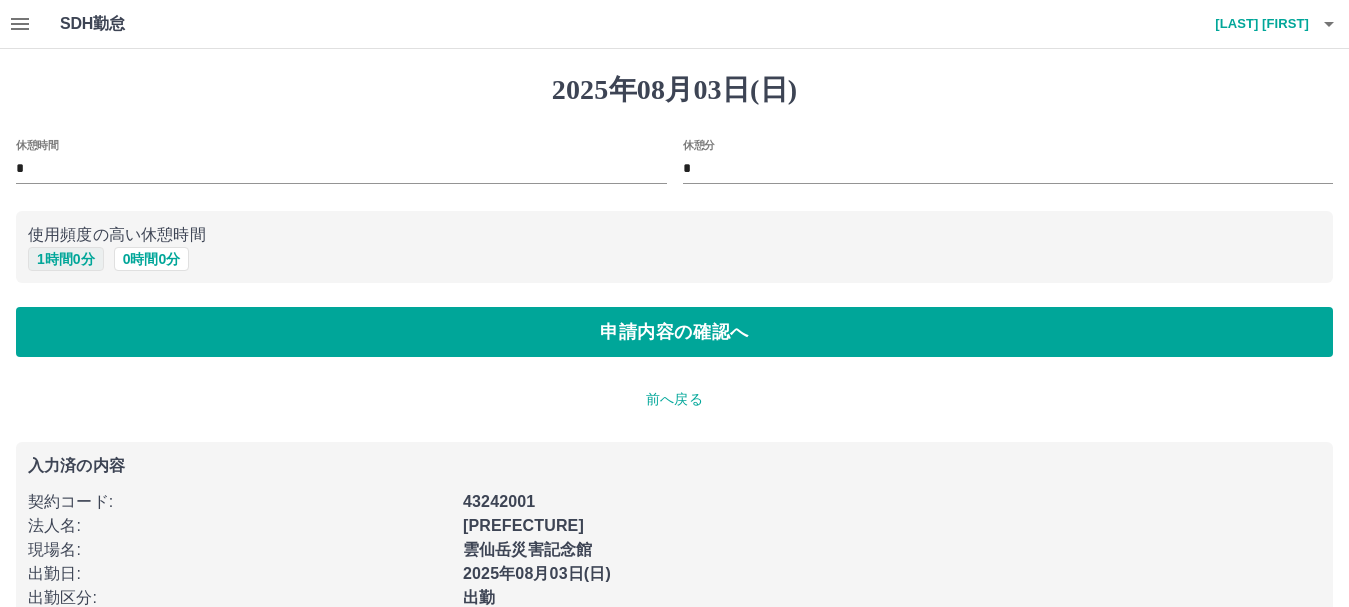 drag, startPoint x: 72, startPoint y: 260, endPoint x: 86, endPoint y: 269, distance: 16.643316 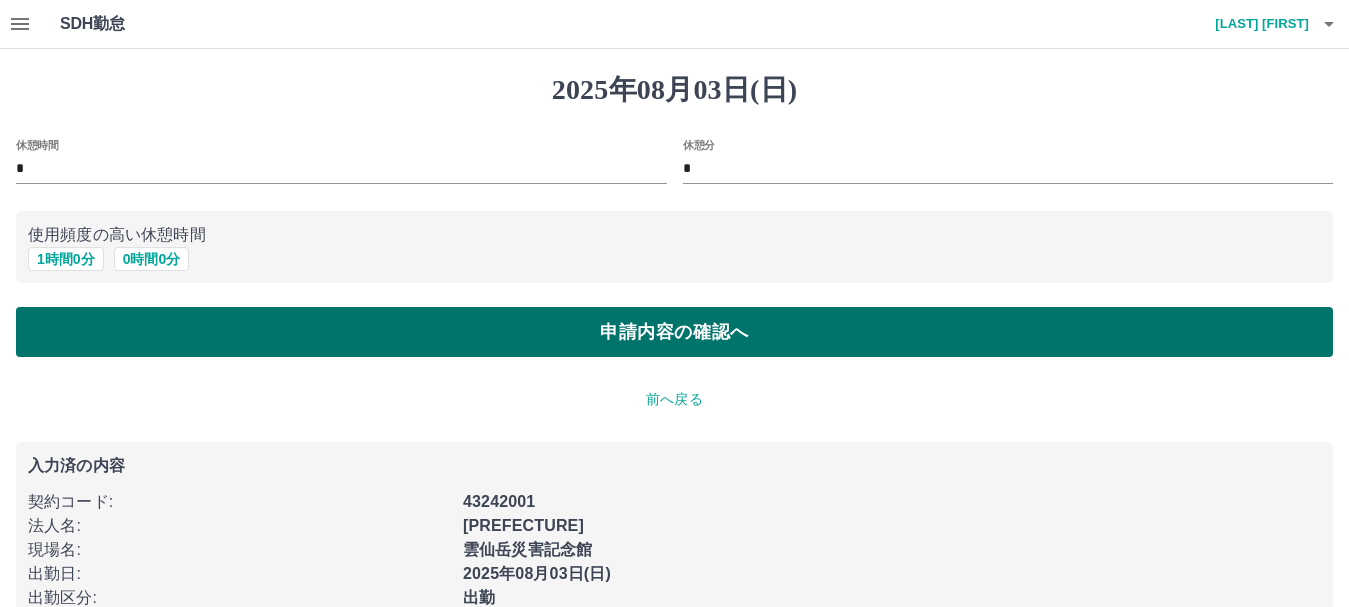 click on "申請内容の確認へ" at bounding box center [674, 332] 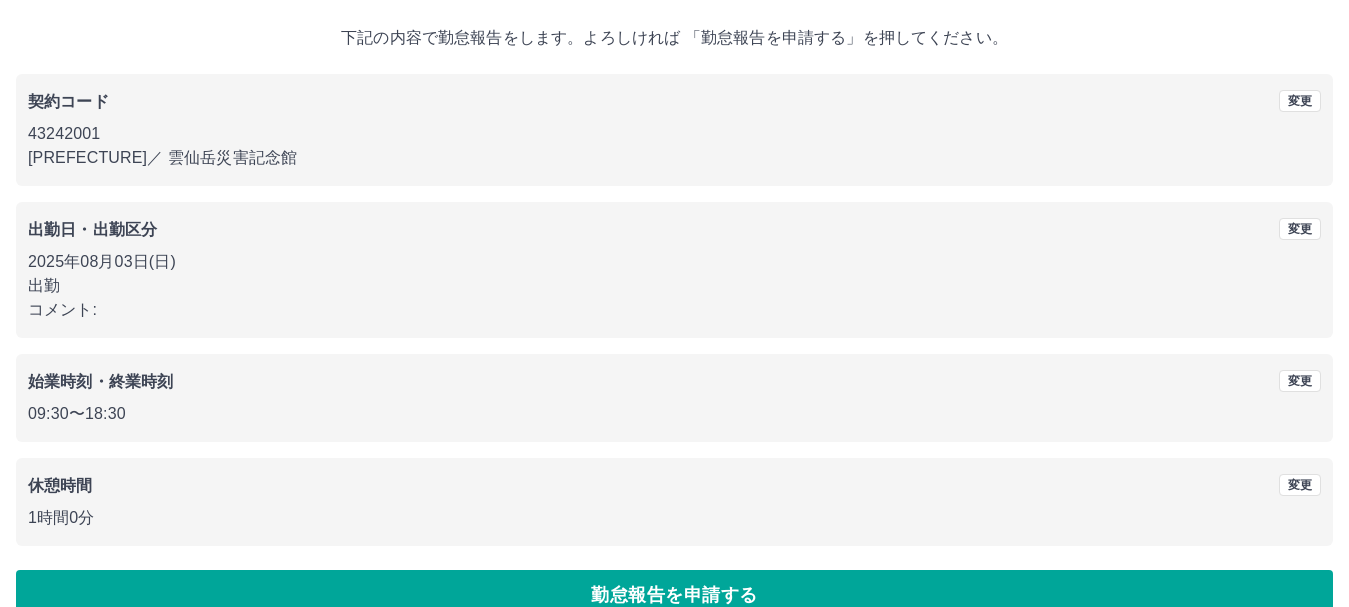 scroll, scrollTop: 142, scrollLeft: 0, axis: vertical 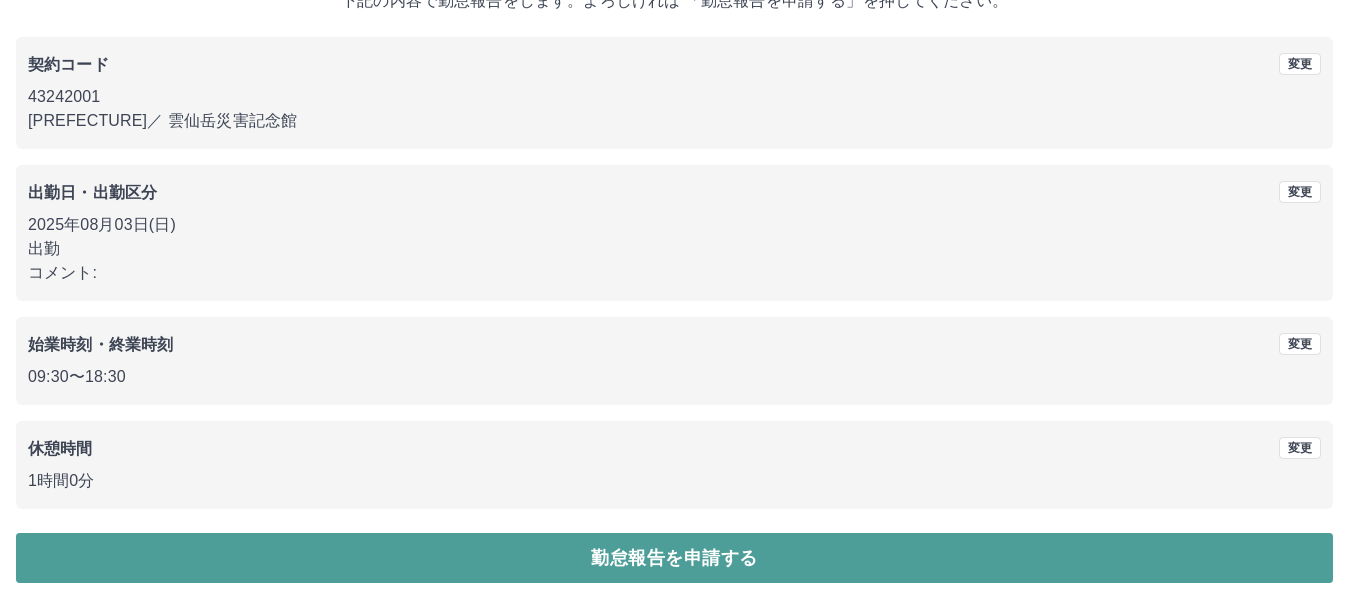 click on "勤怠報告を申請する" at bounding box center (674, 558) 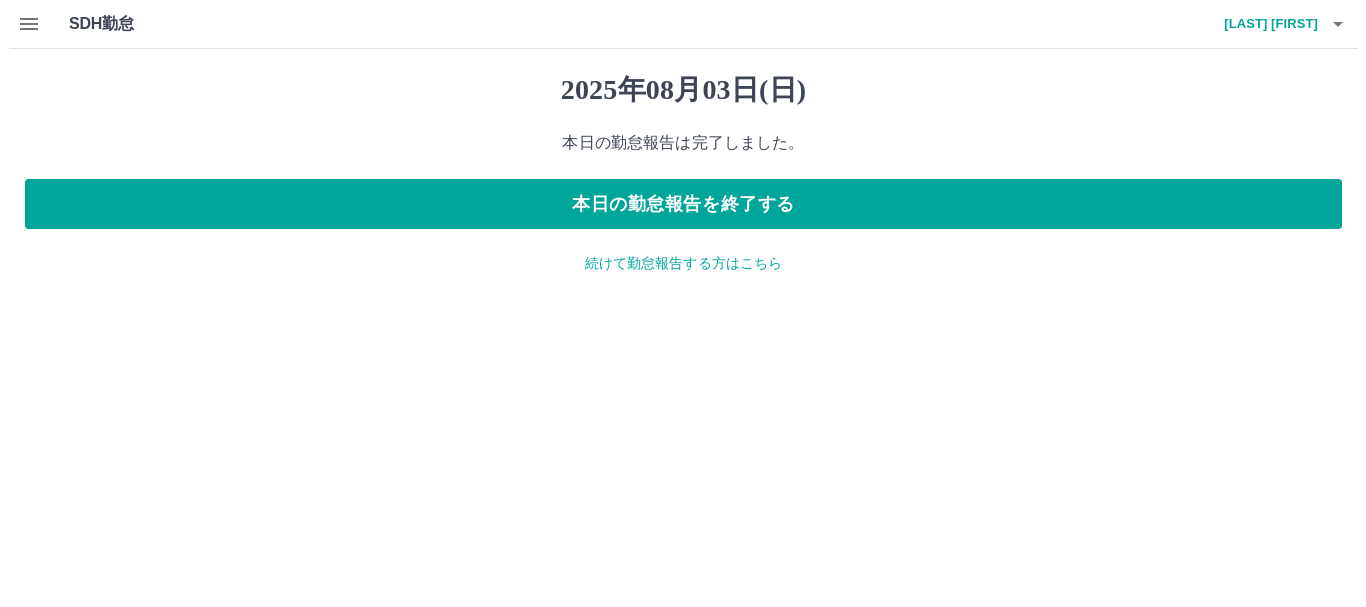 scroll, scrollTop: 0, scrollLeft: 0, axis: both 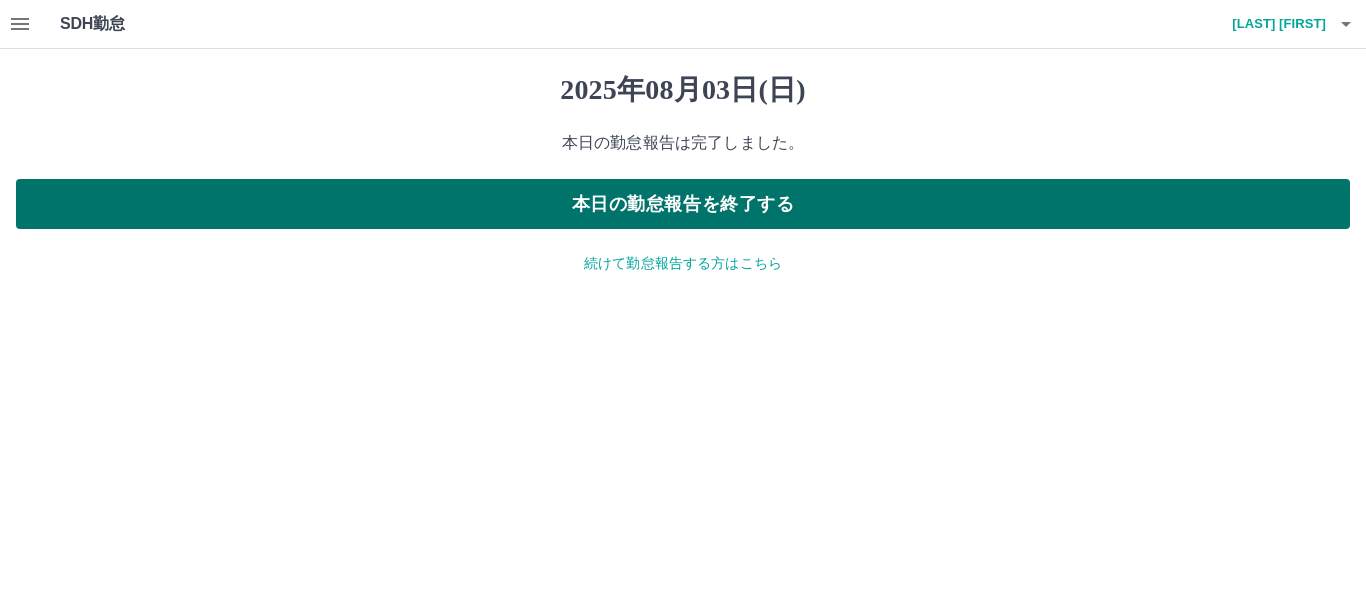 click on "本日の勤怠報告を終了する" at bounding box center (683, 204) 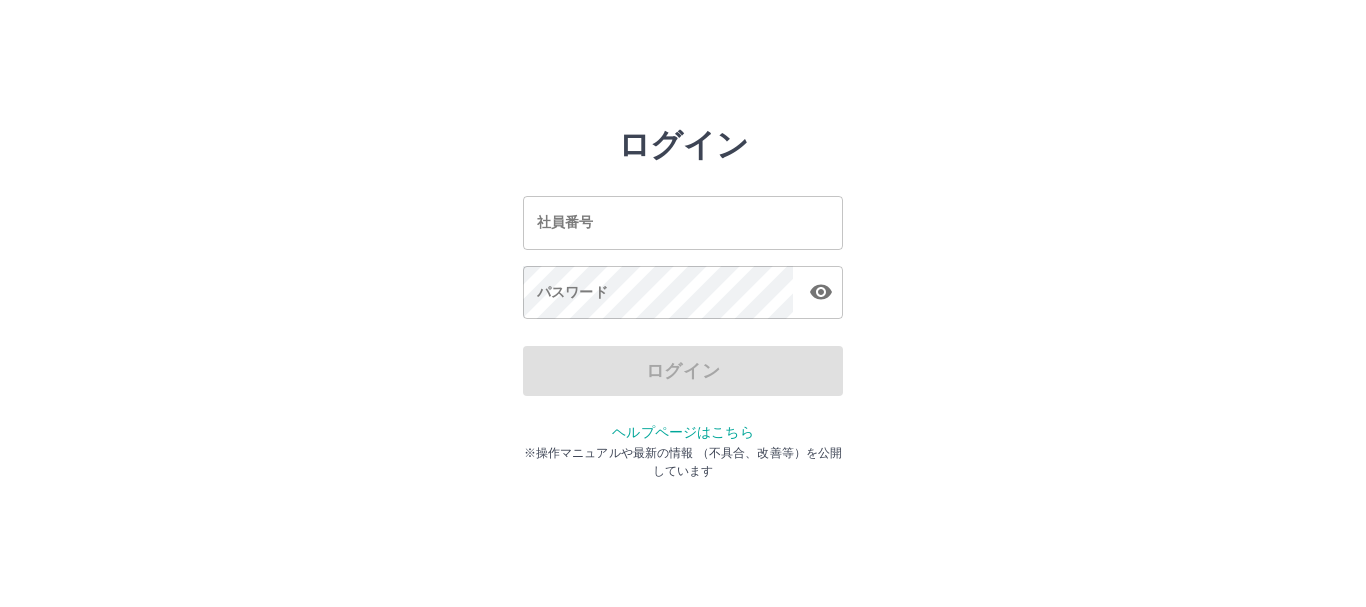 scroll, scrollTop: 0, scrollLeft: 0, axis: both 